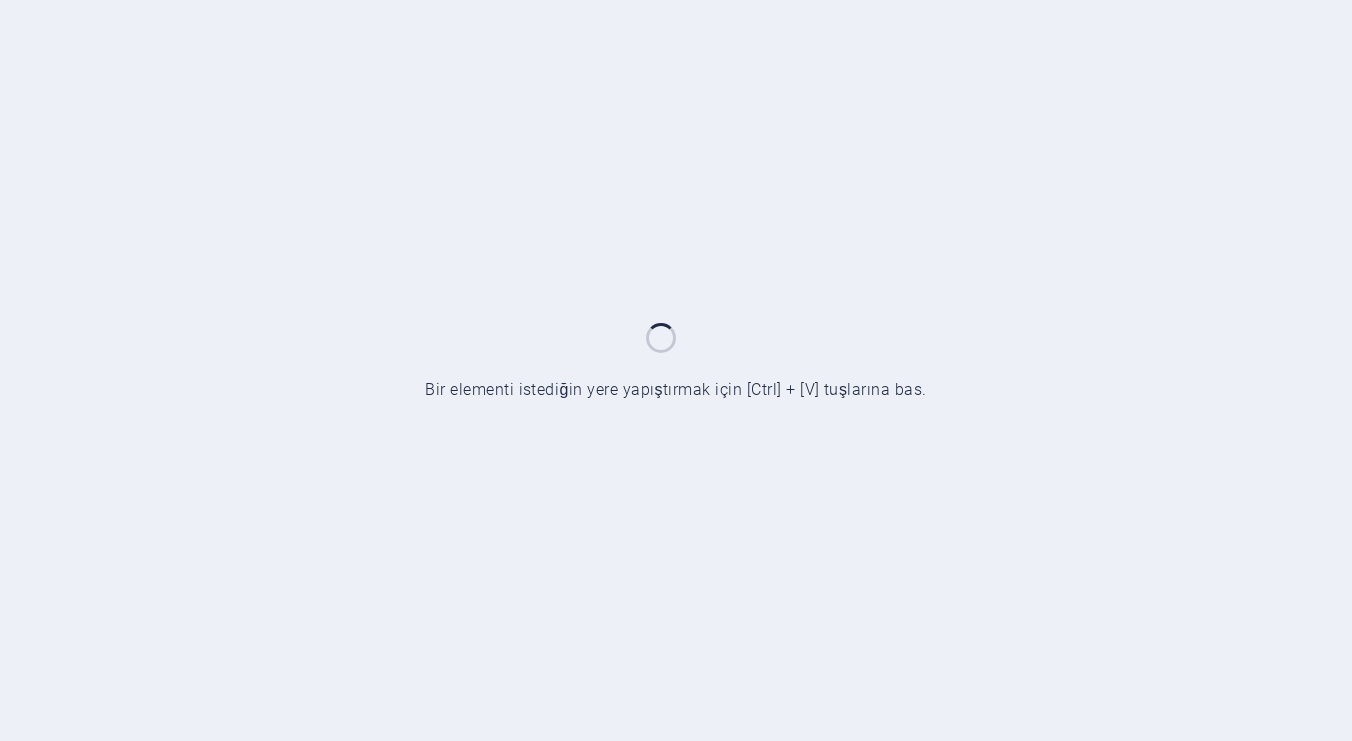 scroll, scrollTop: 0, scrollLeft: 0, axis: both 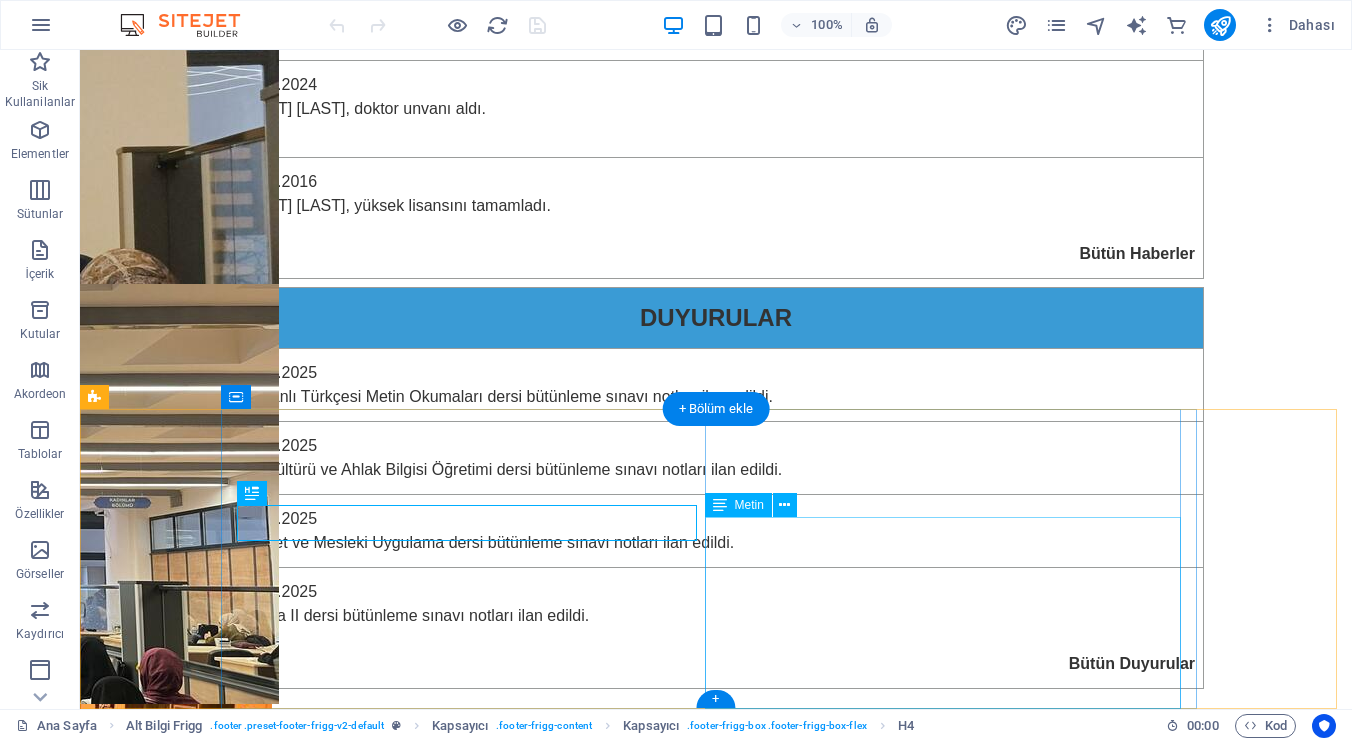 click on "YÖK Akademi BAİBÜ ORCID DergiPark Google Scholar Academia.edu ResearchGate" at bounding box center (568, 2506) 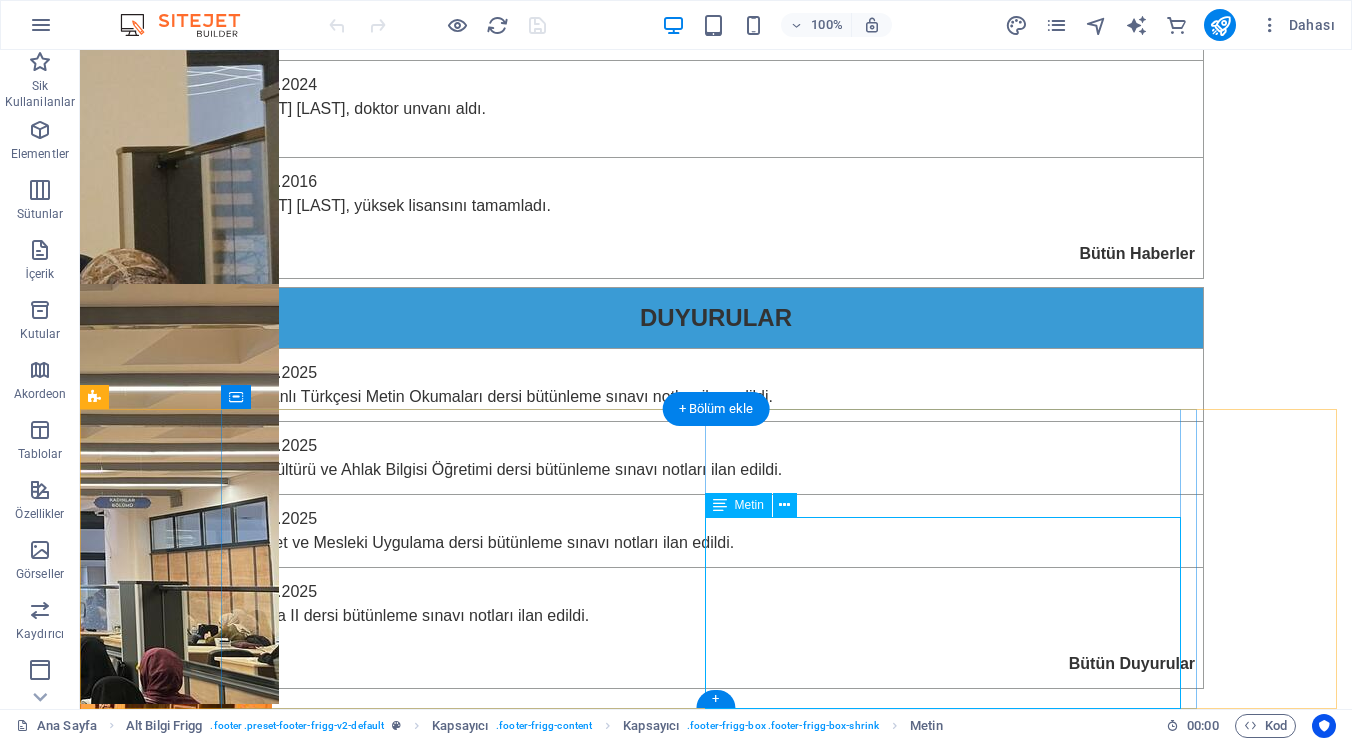 click on "YÖK Akademi BAİBÜ ORCID DergiPark Google Scholar Academia.edu ResearchGate" at bounding box center (568, 2506) 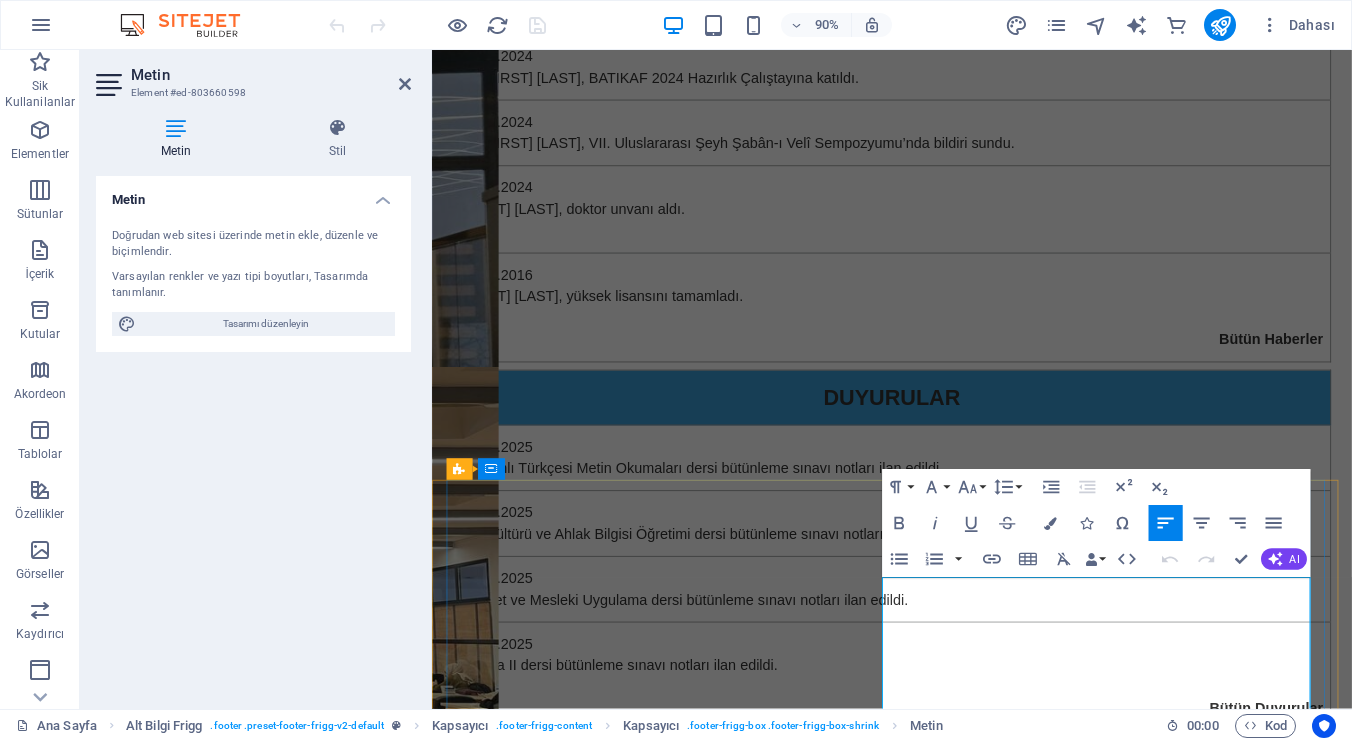 click on "Academia.edu" at bounding box center [499, 2660] 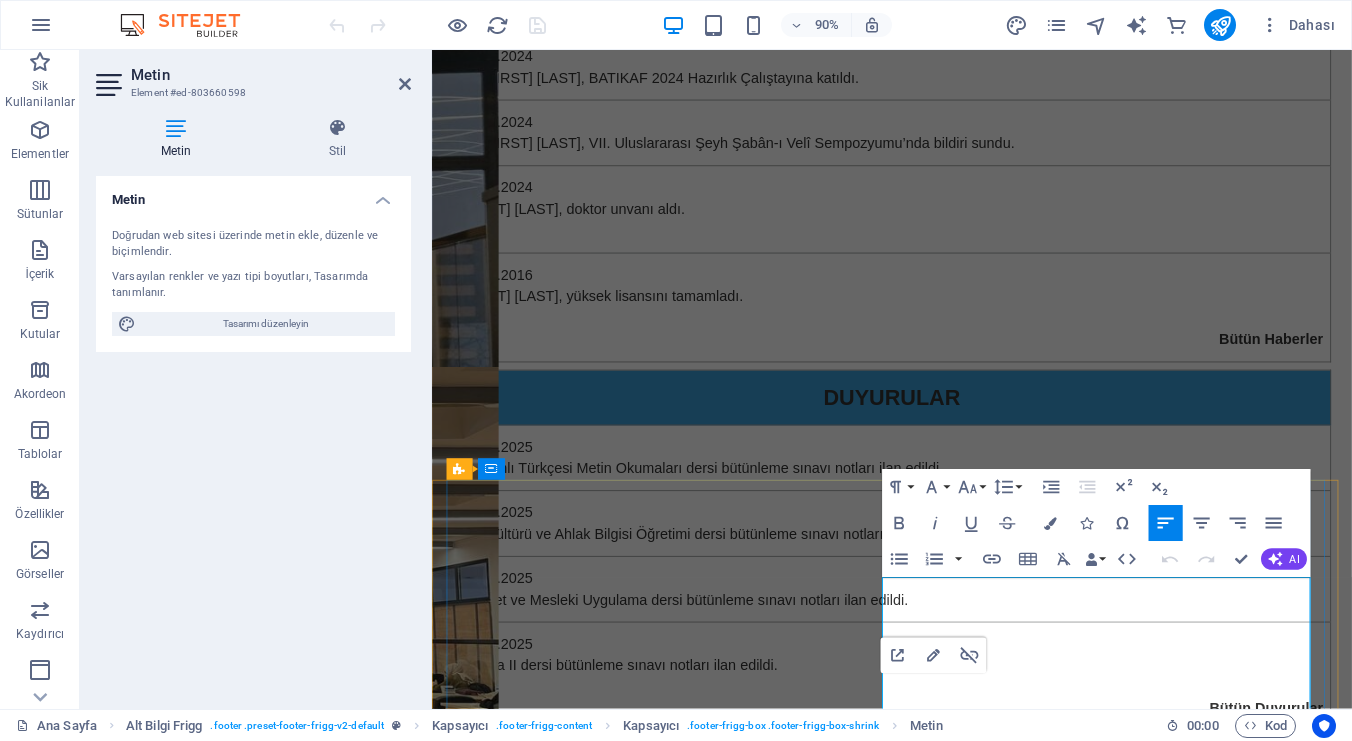 click on "Academia.edu" at bounding box center [499, 2660] 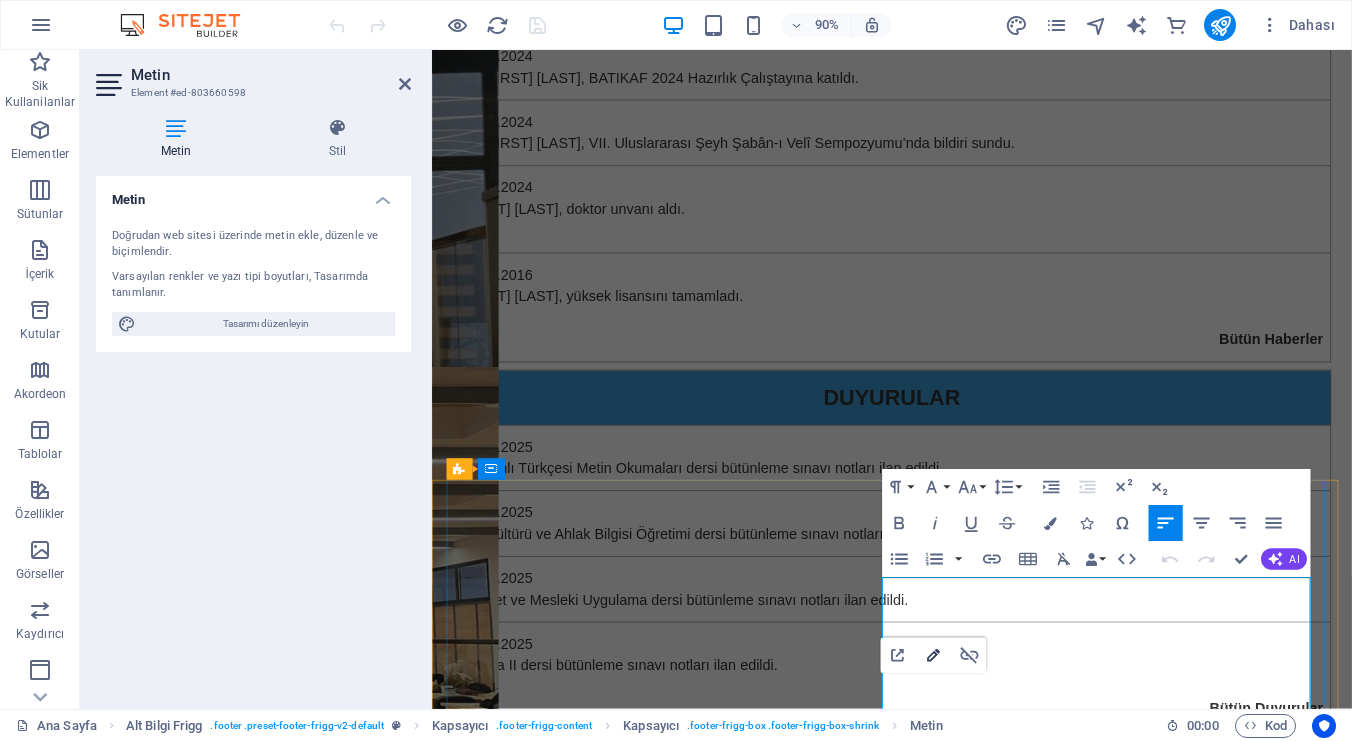 click 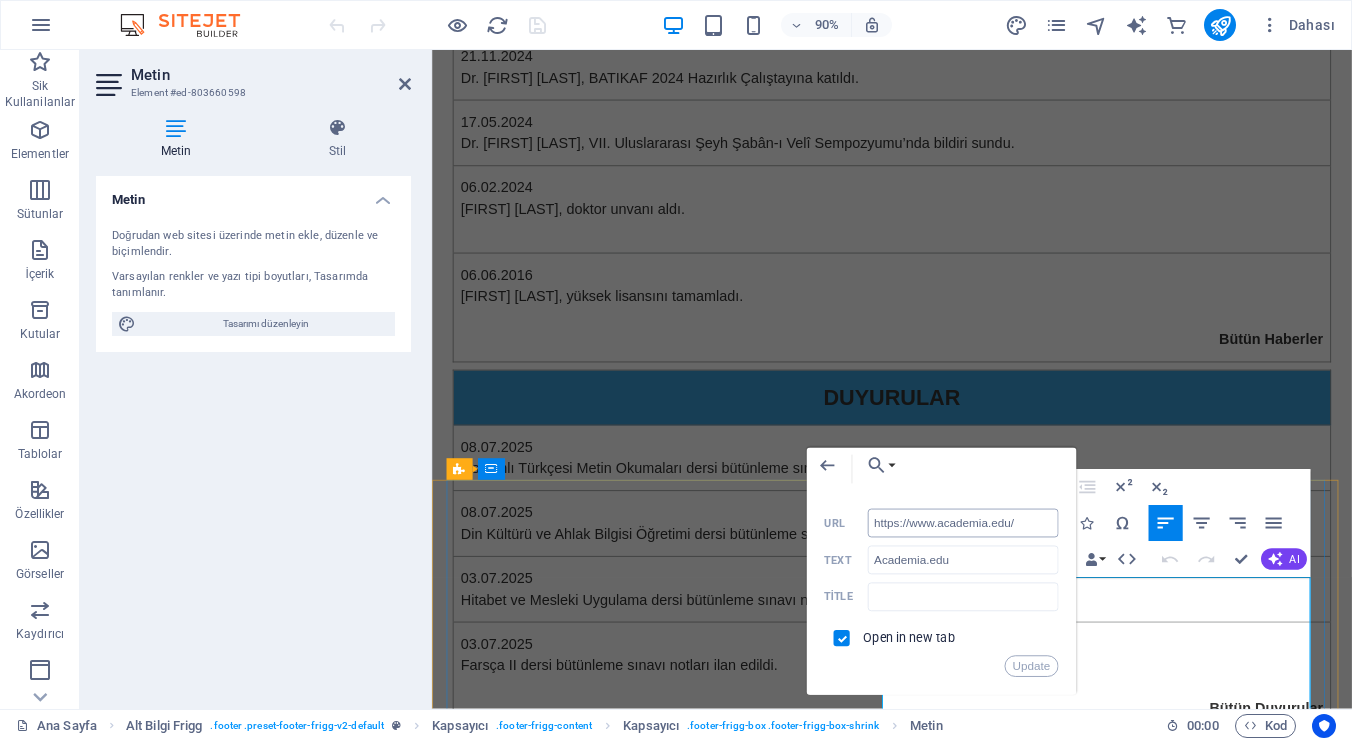 click on "https://www.academia.edu/" at bounding box center (963, 523) 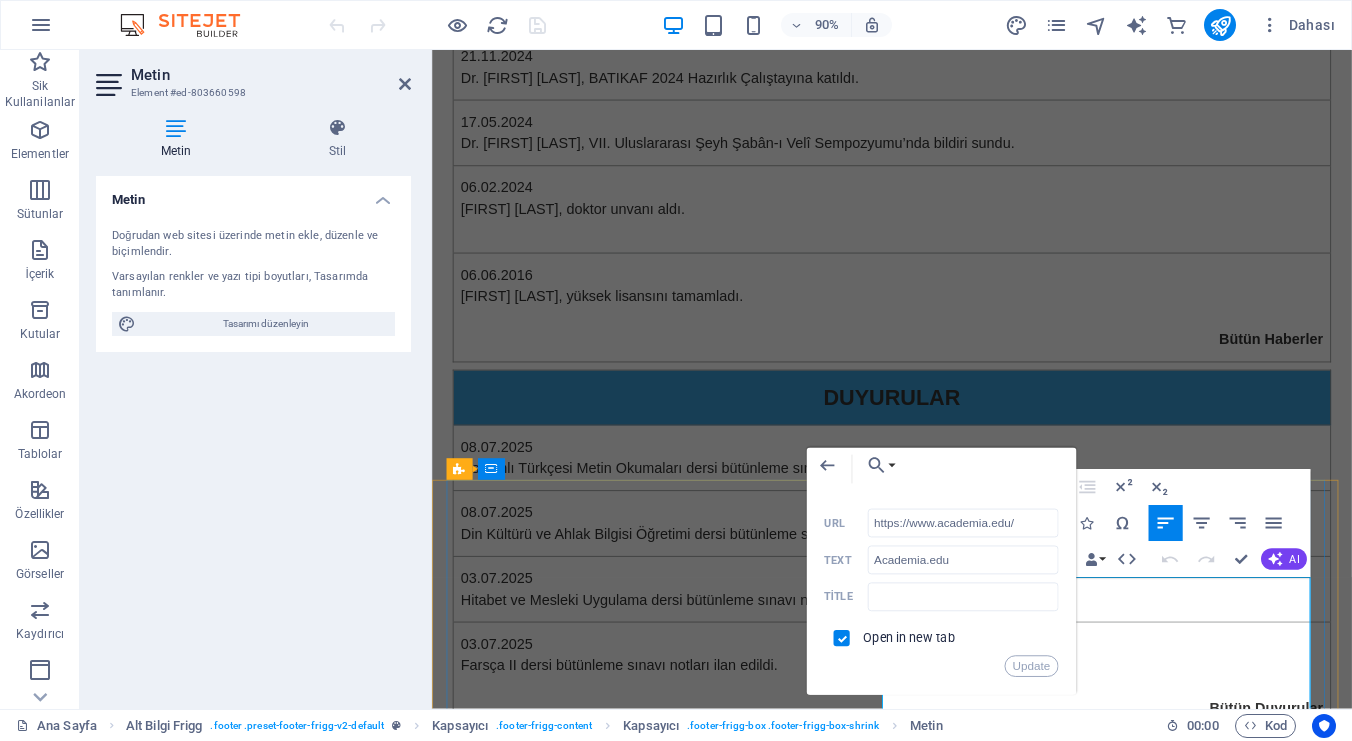type on "https://independent.academia.edu/[NAME]" 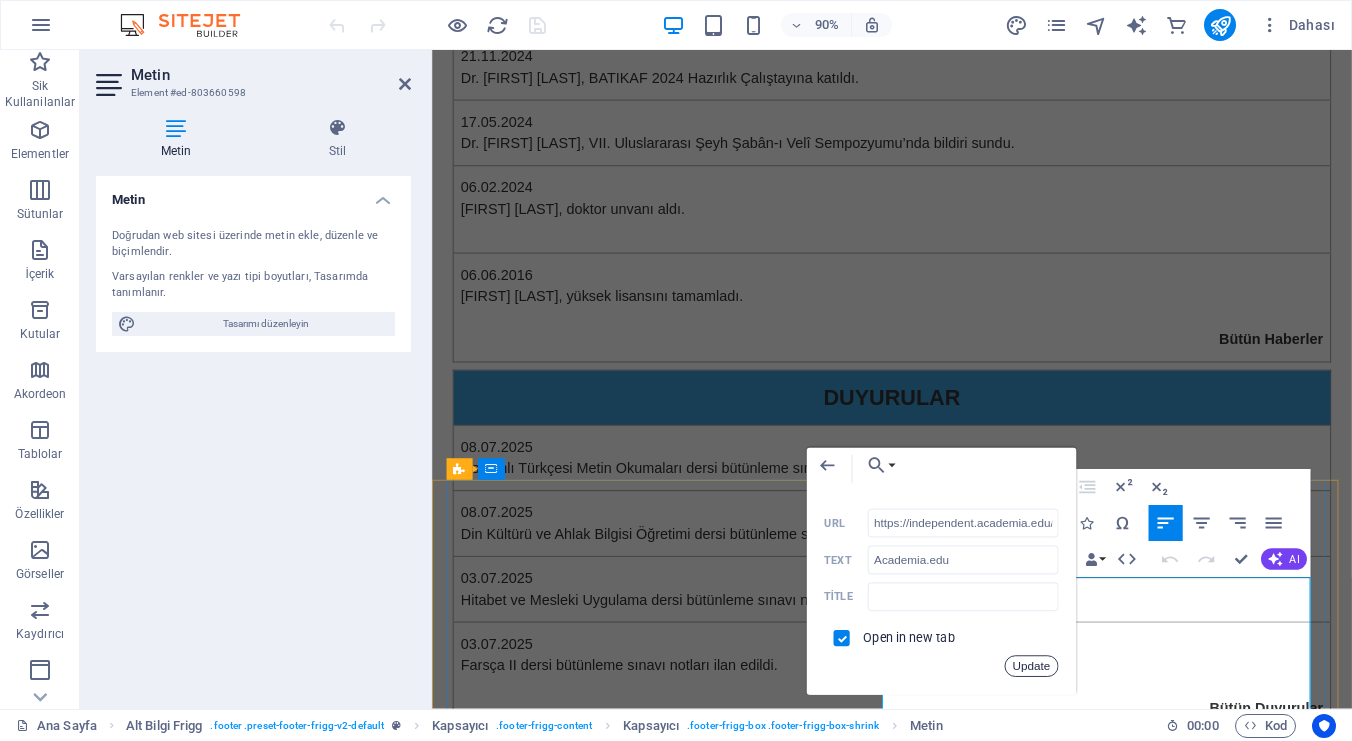 click on "Update" at bounding box center [1031, 666] 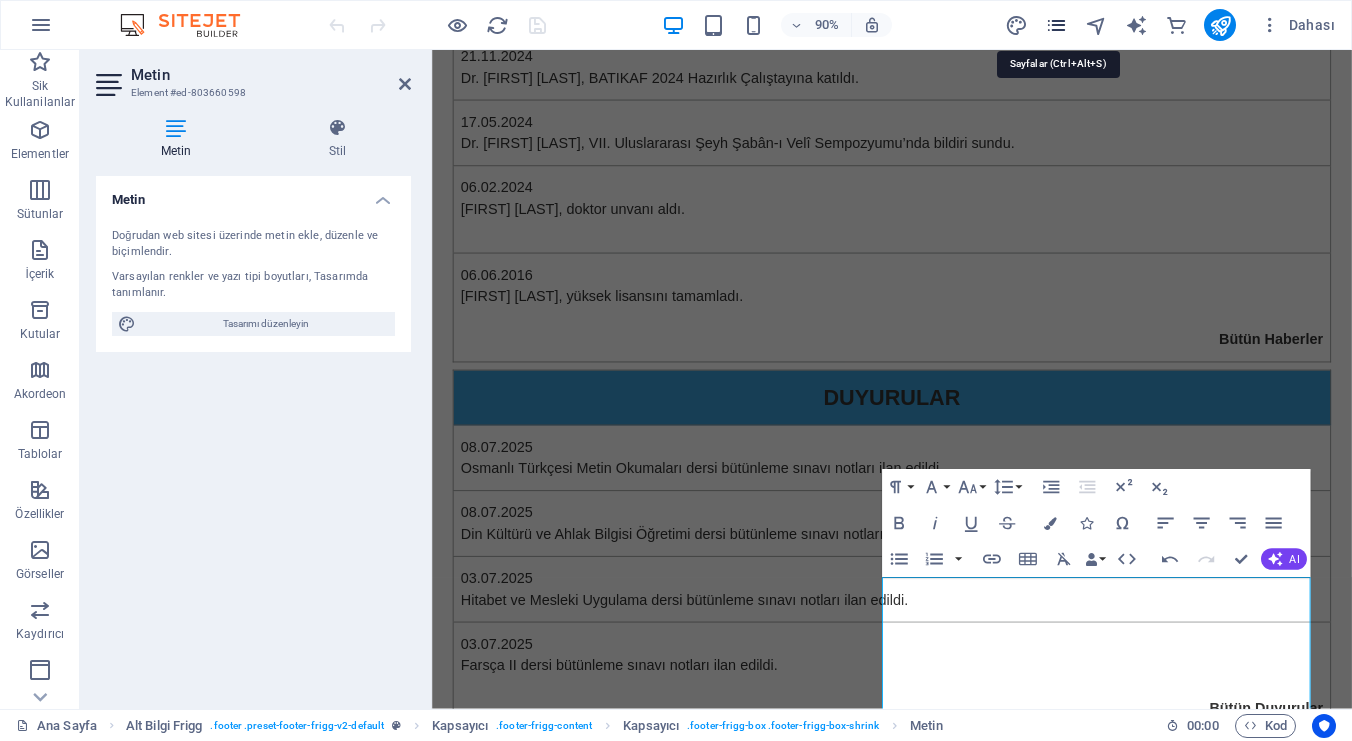 click at bounding box center [1056, 25] 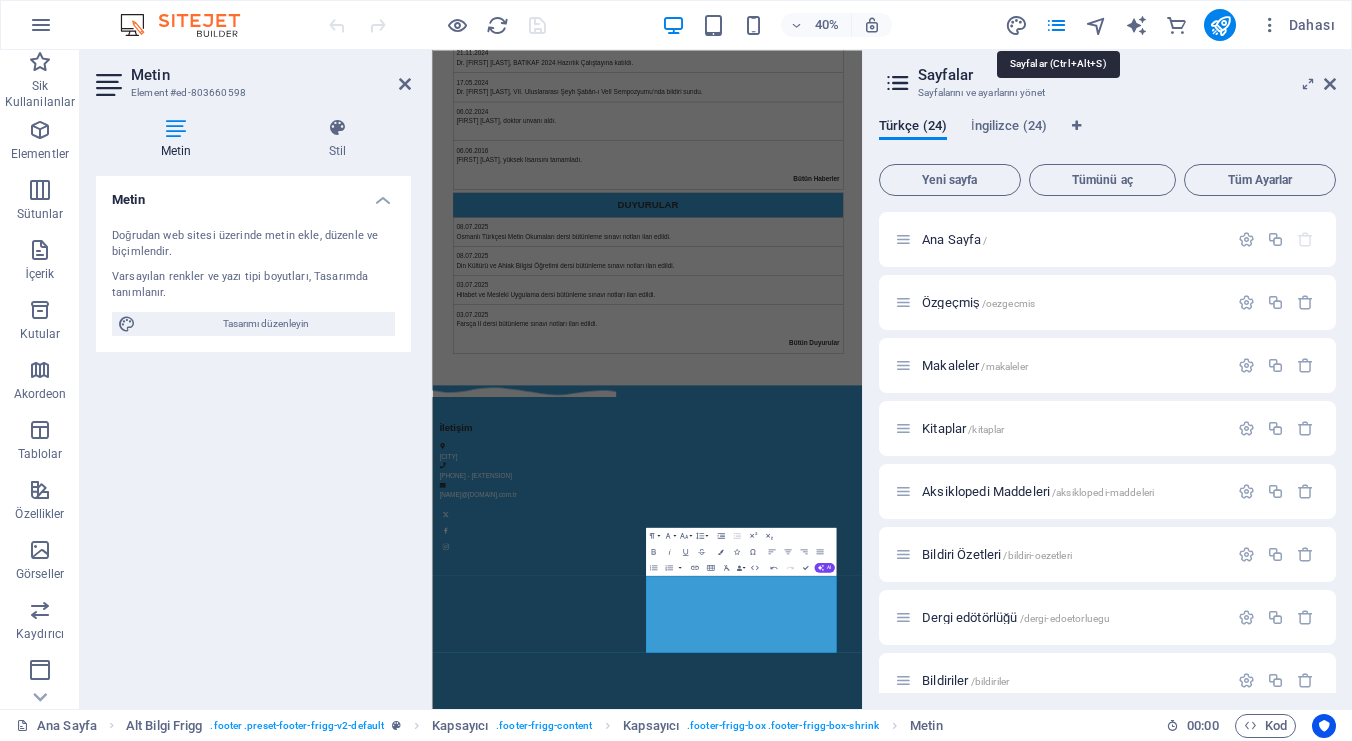 scroll, scrollTop: 0, scrollLeft: 0, axis: both 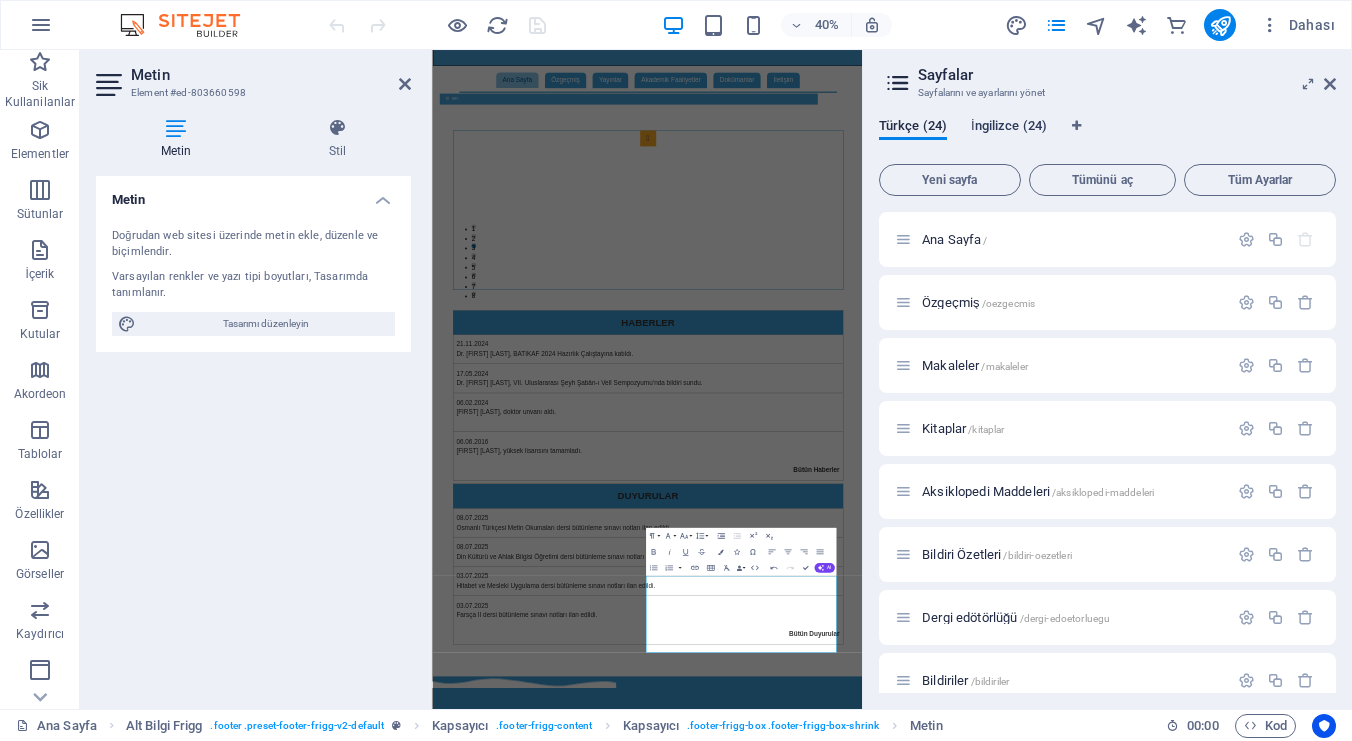click on "İngilizce (24)" at bounding box center [1009, 128] 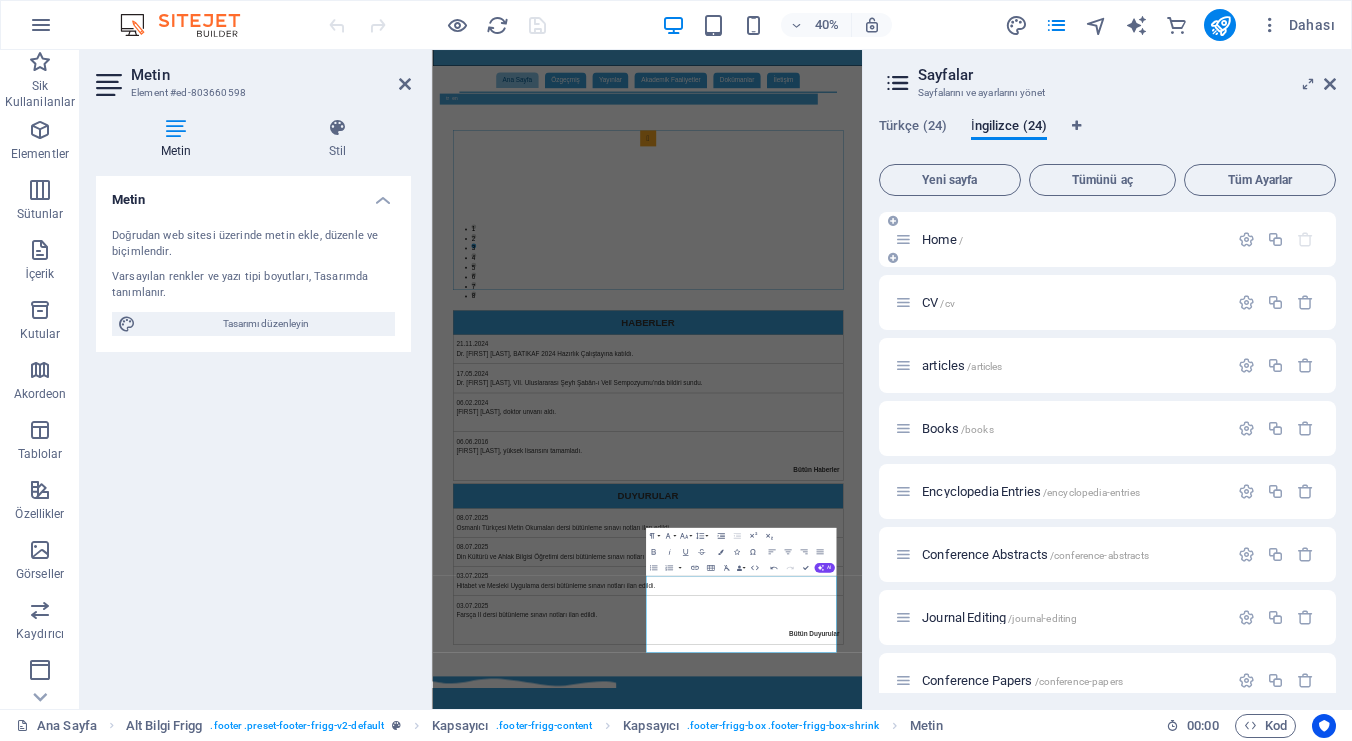click on "Home /" at bounding box center (942, 239) 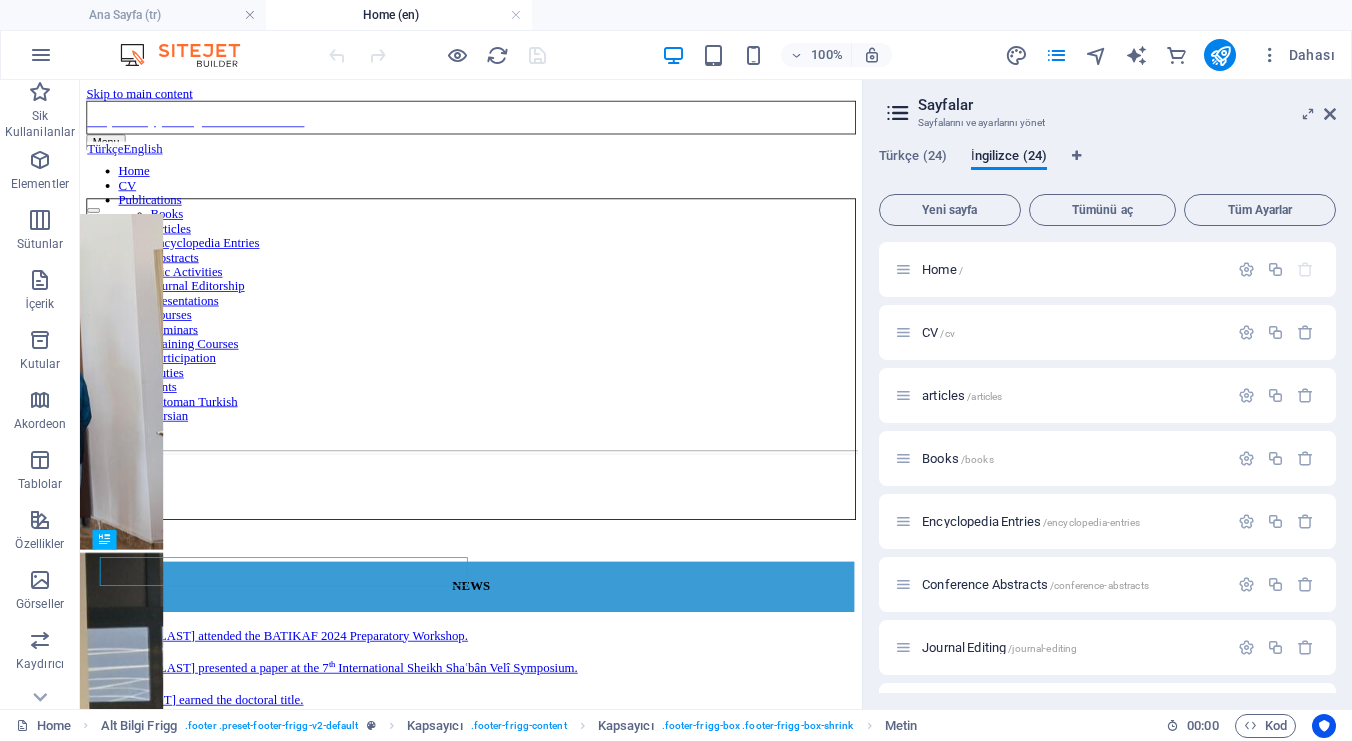 scroll, scrollTop: 705, scrollLeft: 0, axis: vertical 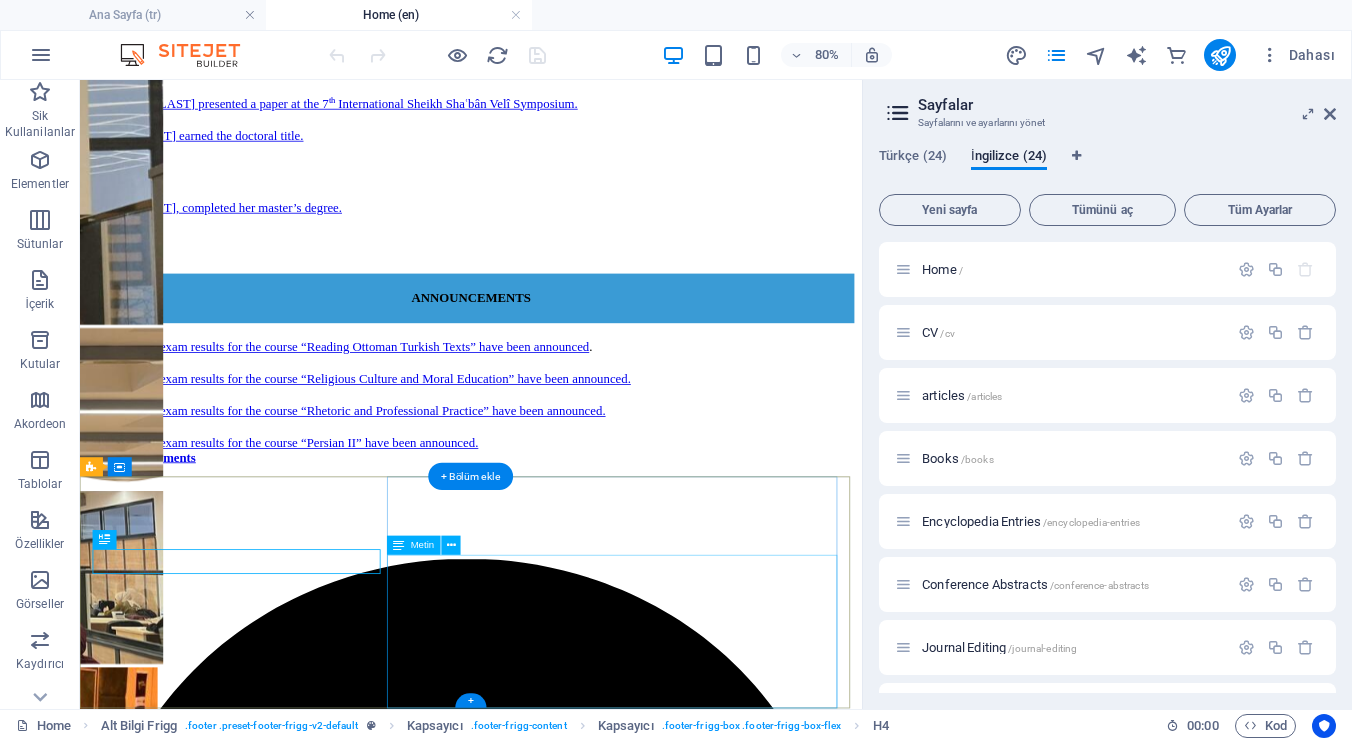 click on "YÖK Academic BAİBÜ ORCID DergiPark Google Scholar Academia.edu ResearchGate" at bounding box center [569, 9156] 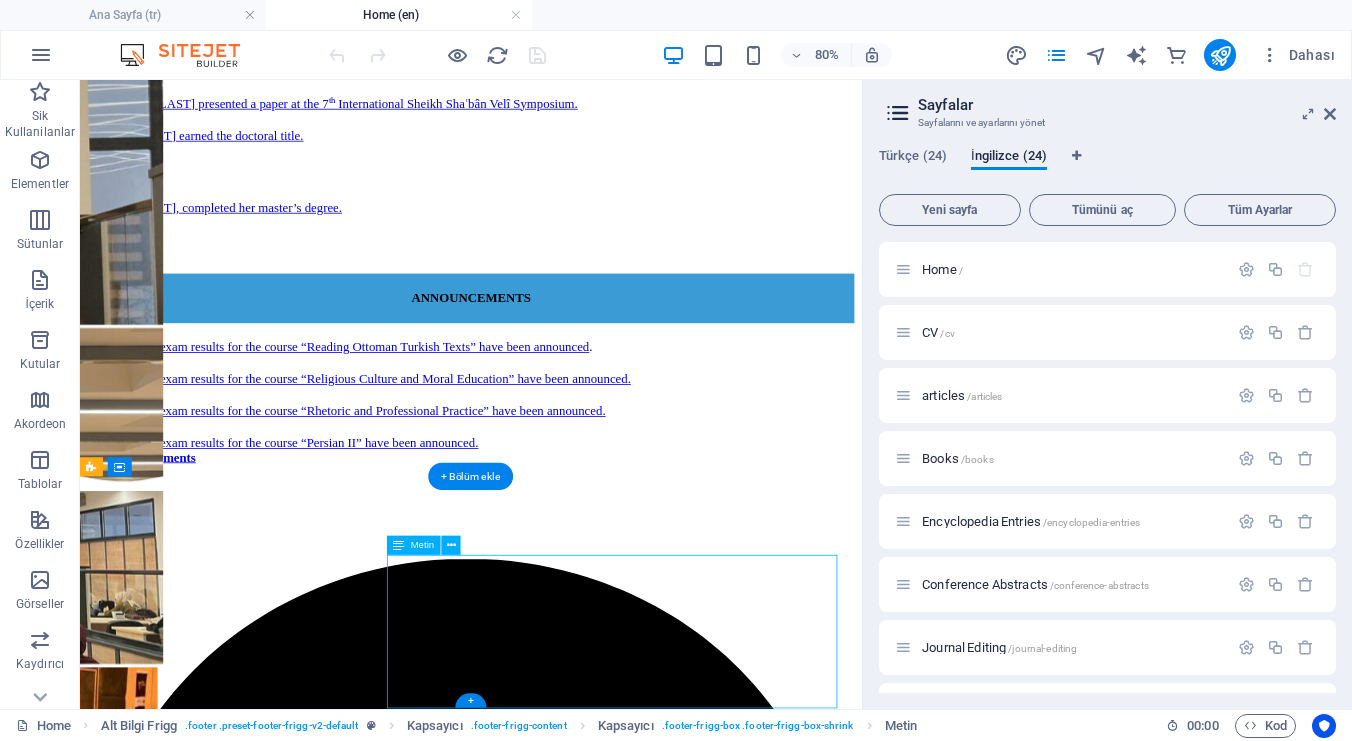 click on "YÖK Academic BAİBÜ ORCID DergiPark Google Scholar Academia.edu ResearchGate" at bounding box center [569, 9156] 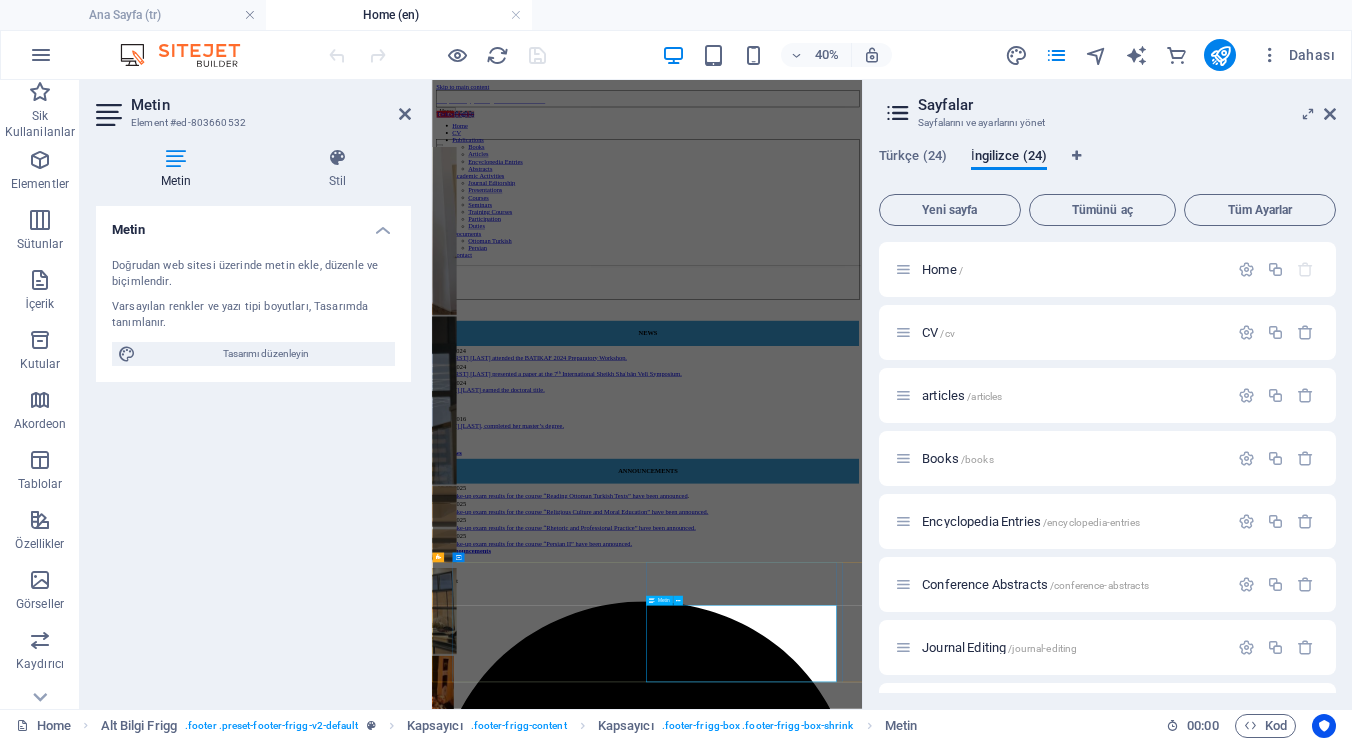 drag, startPoint x: 1055, startPoint y: 1540, endPoint x: 1113, endPoint y: 743, distance: 799.1076 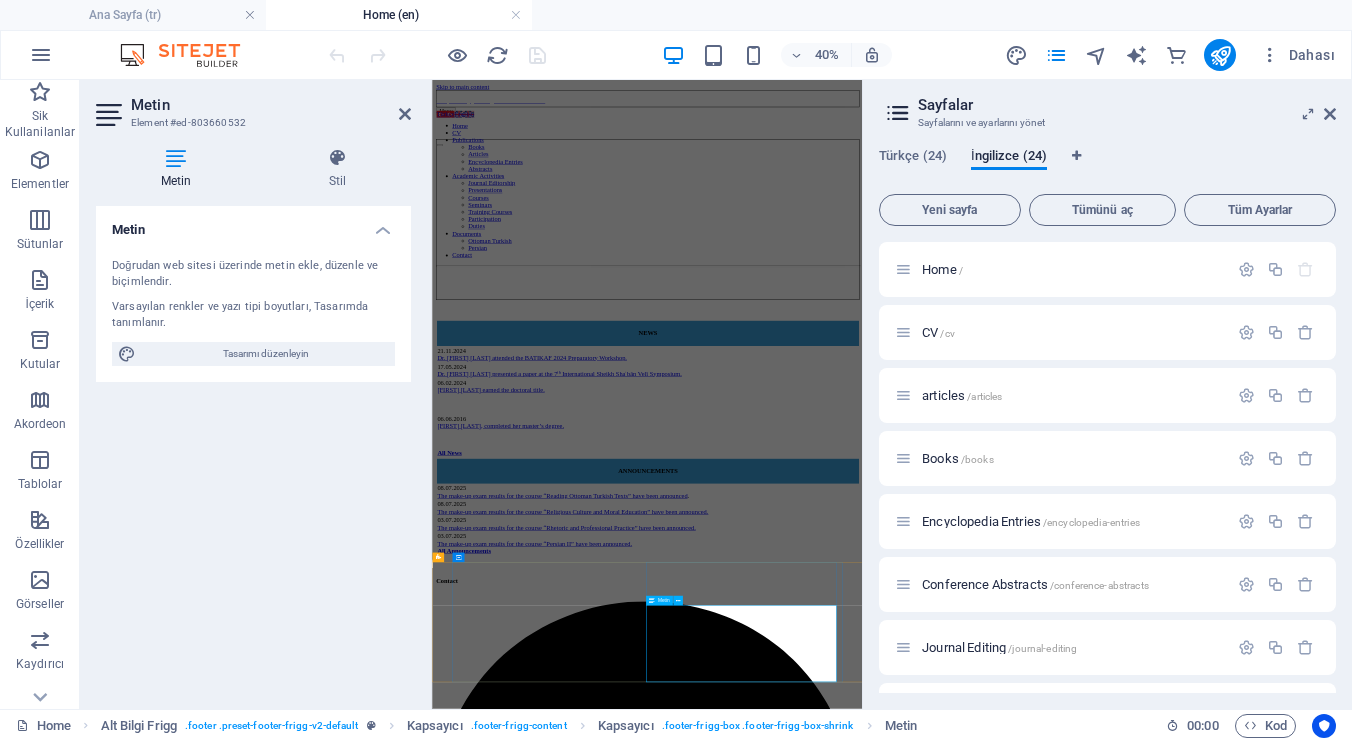 click on "Academia.edu" at bounding box center (486, 10715) 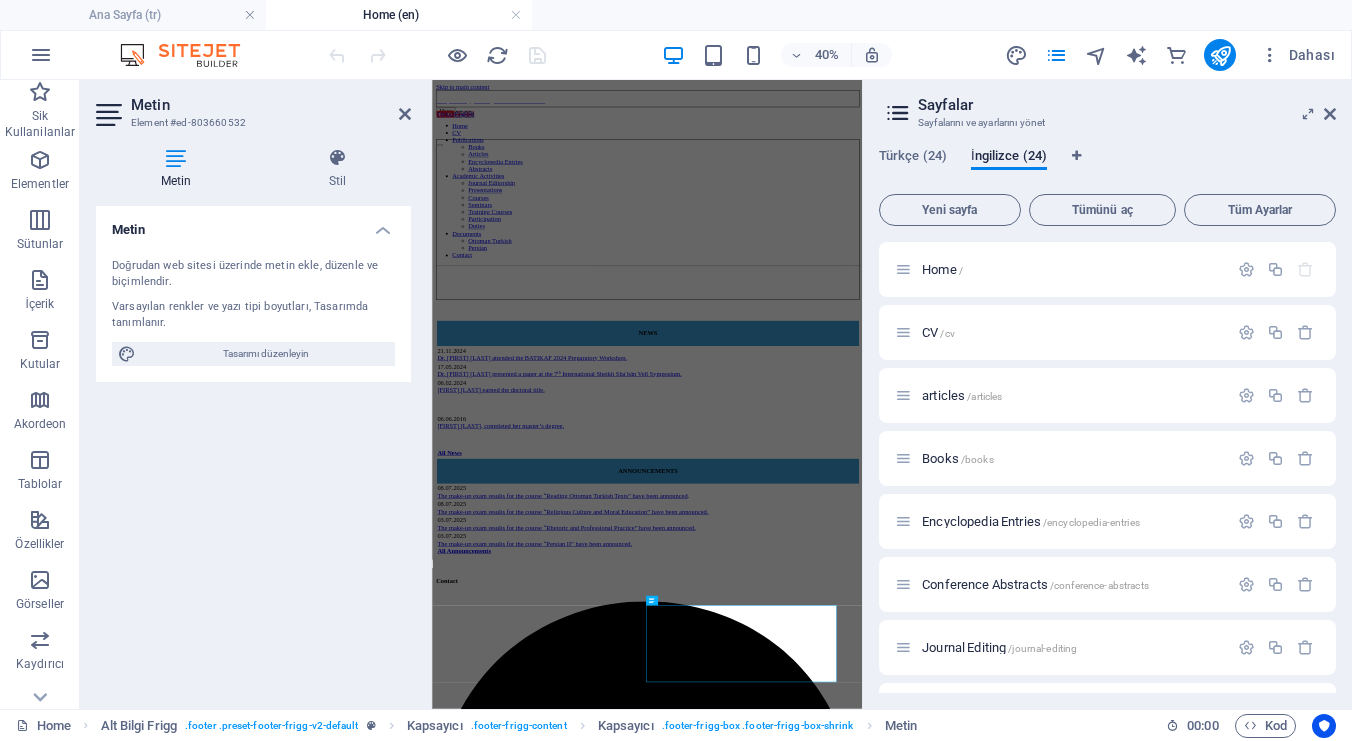 click on "Metin Element #ed-803660532" at bounding box center [253, 106] 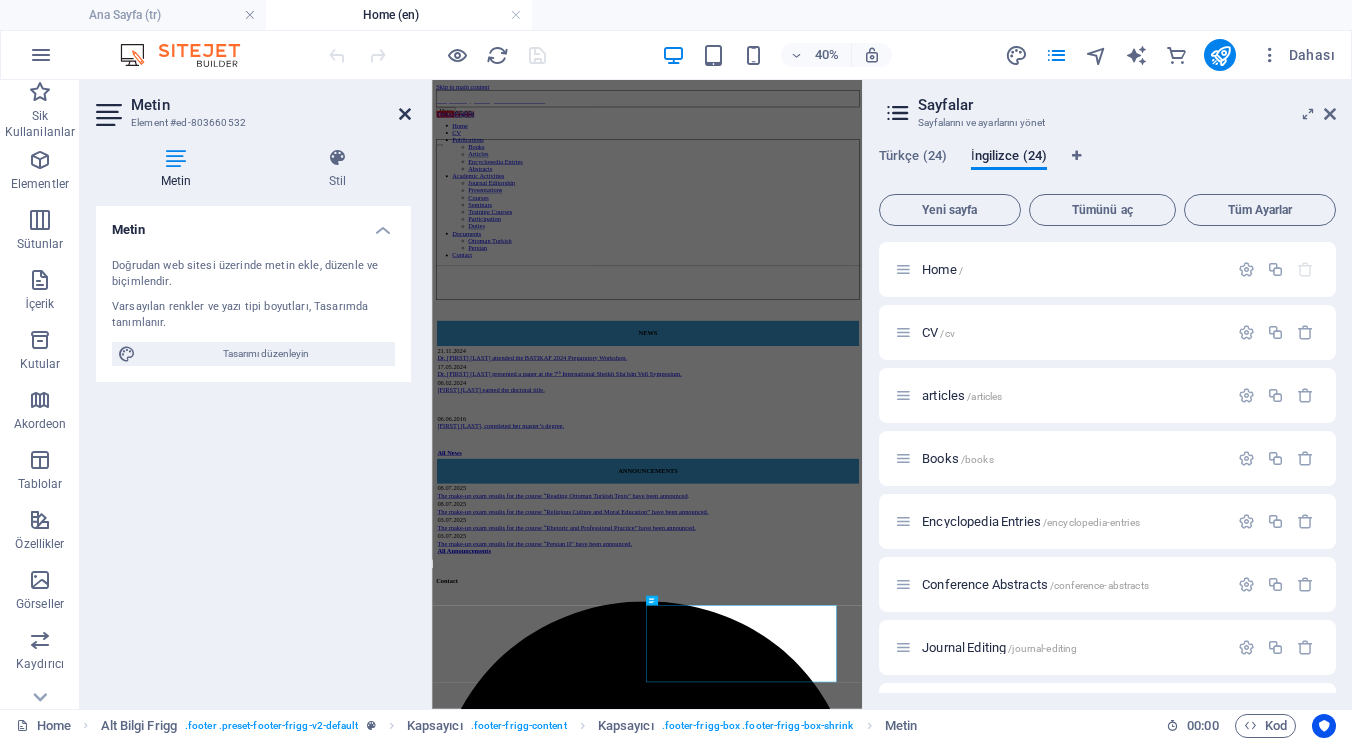 click at bounding box center [405, 114] 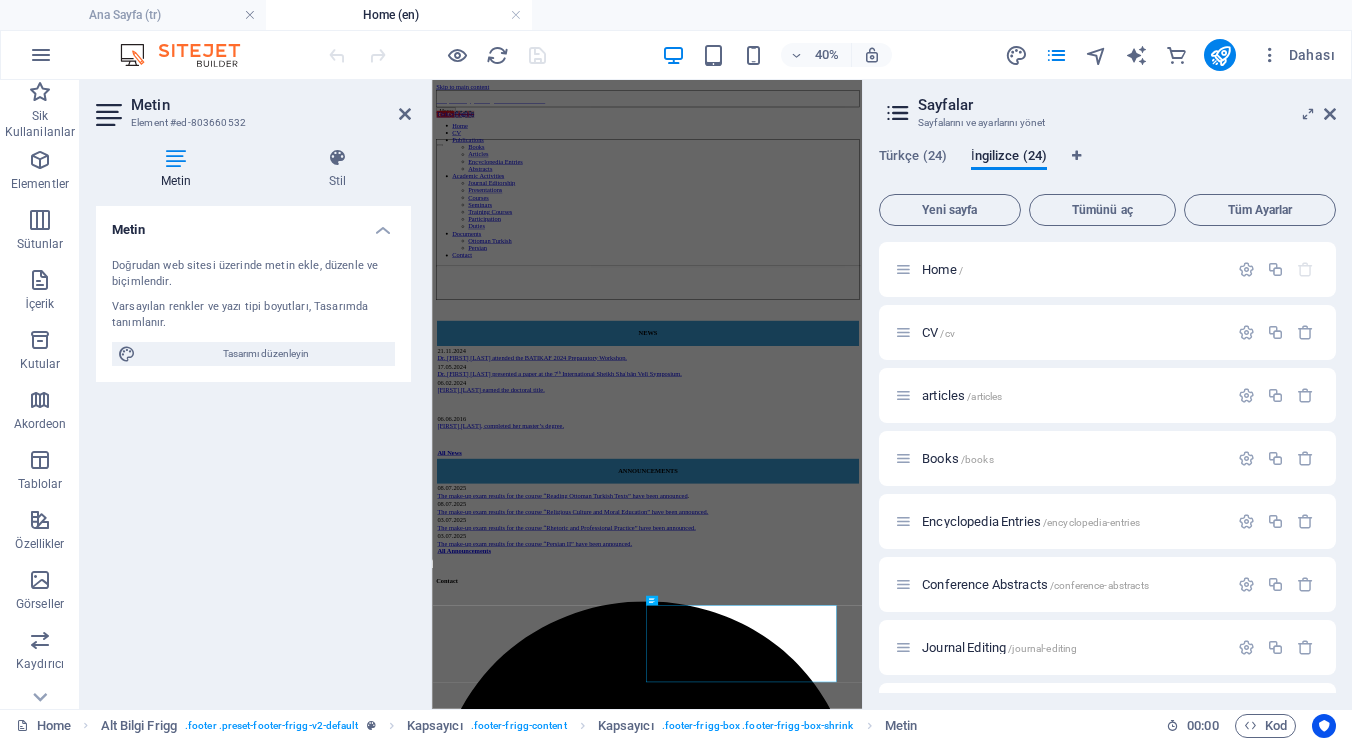 scroll, scrollTop: 705, scrollLeft: 0, axis: vertical 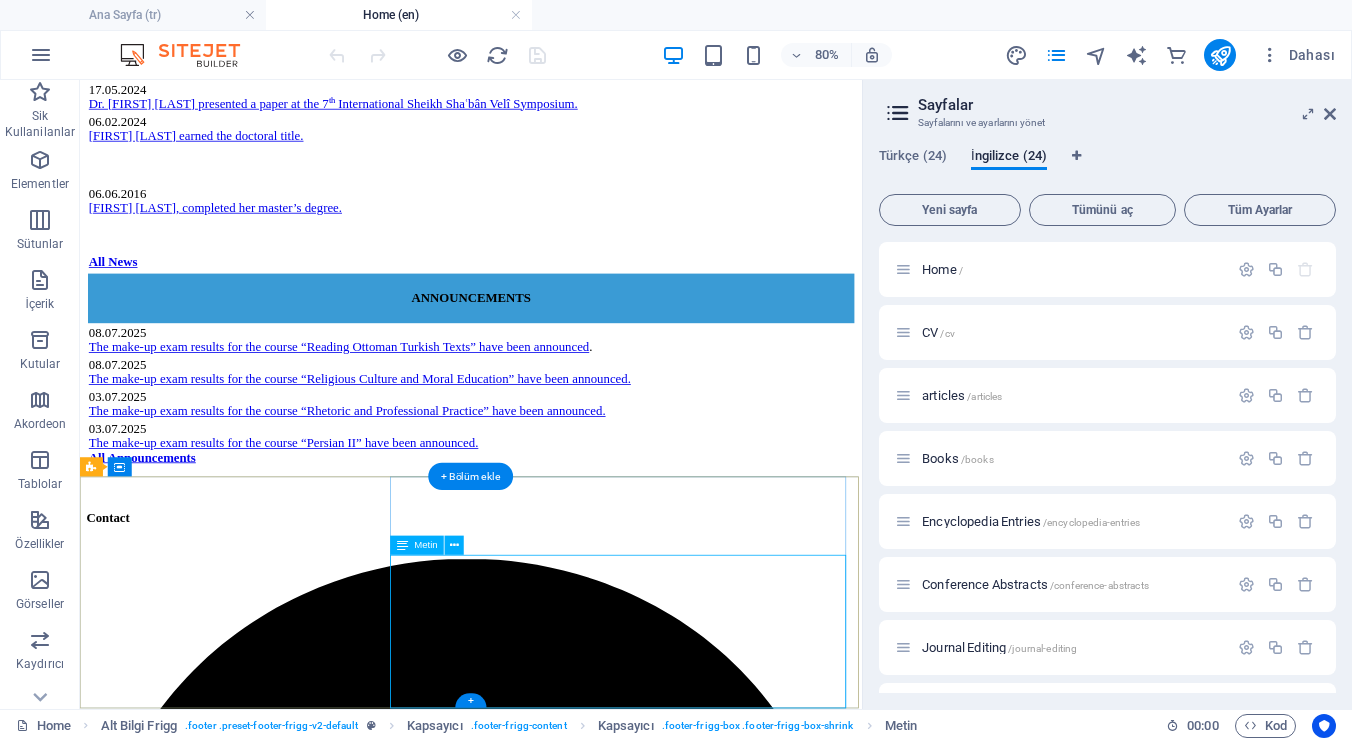 click on "YÖK Academic BAİBÜ ORCID DergiPark Google Scholar Academia.edu ResearchGate" at bounding box center [569, 9156] 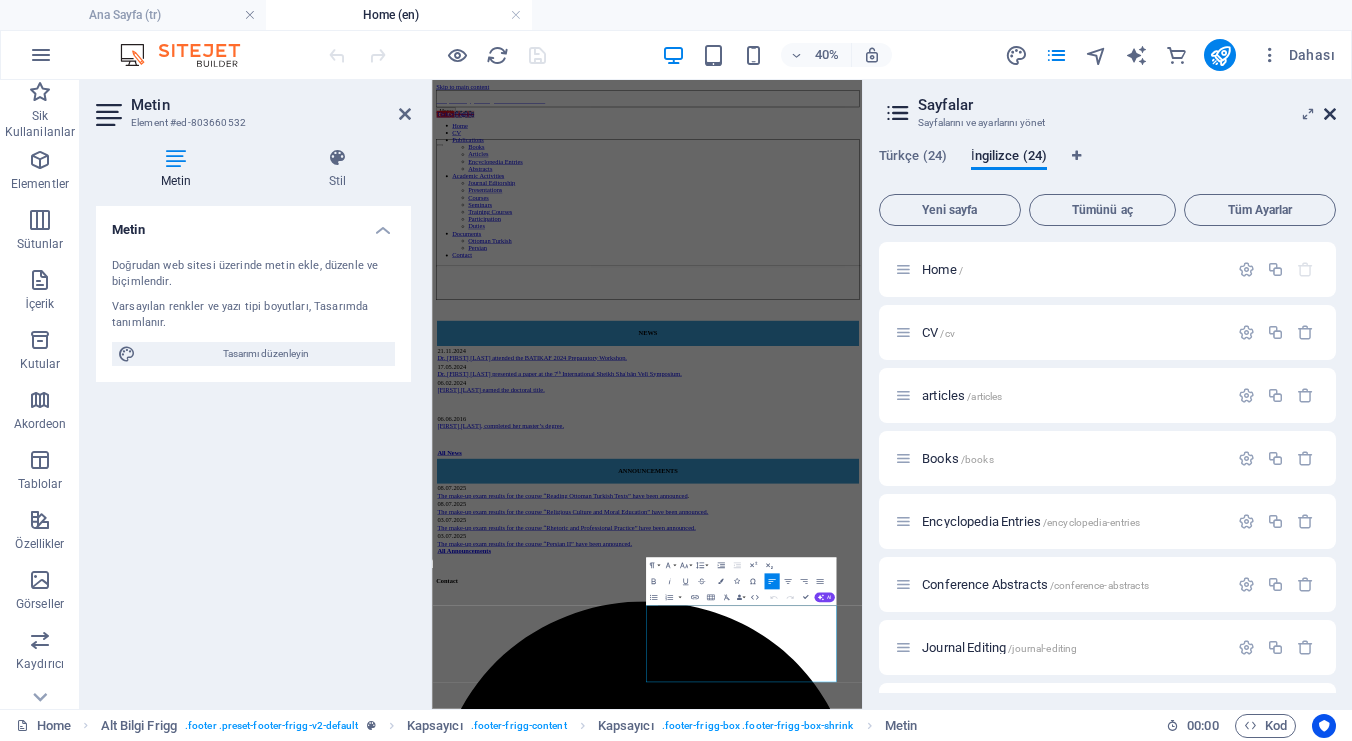 click at bounding box center (1330, 114) 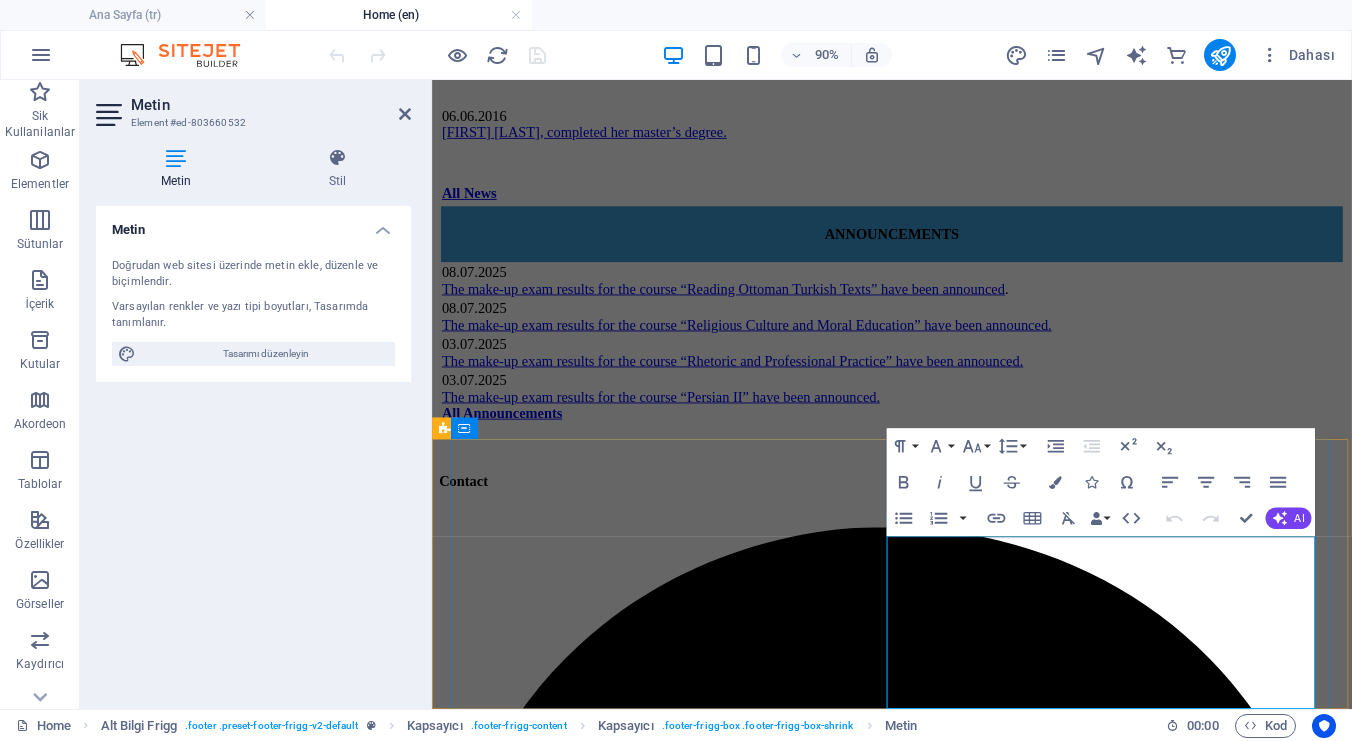 click on "Academia.edu" at bounding box center [486, 9469] 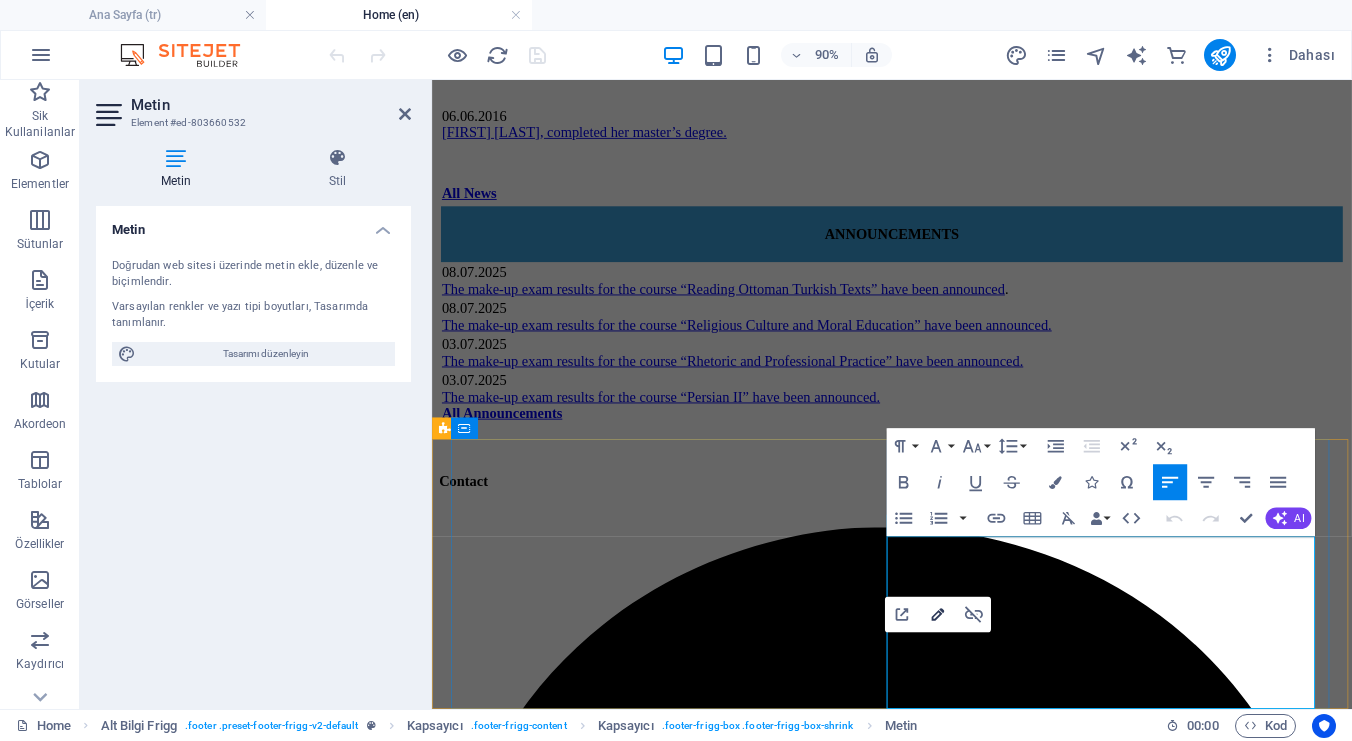 click 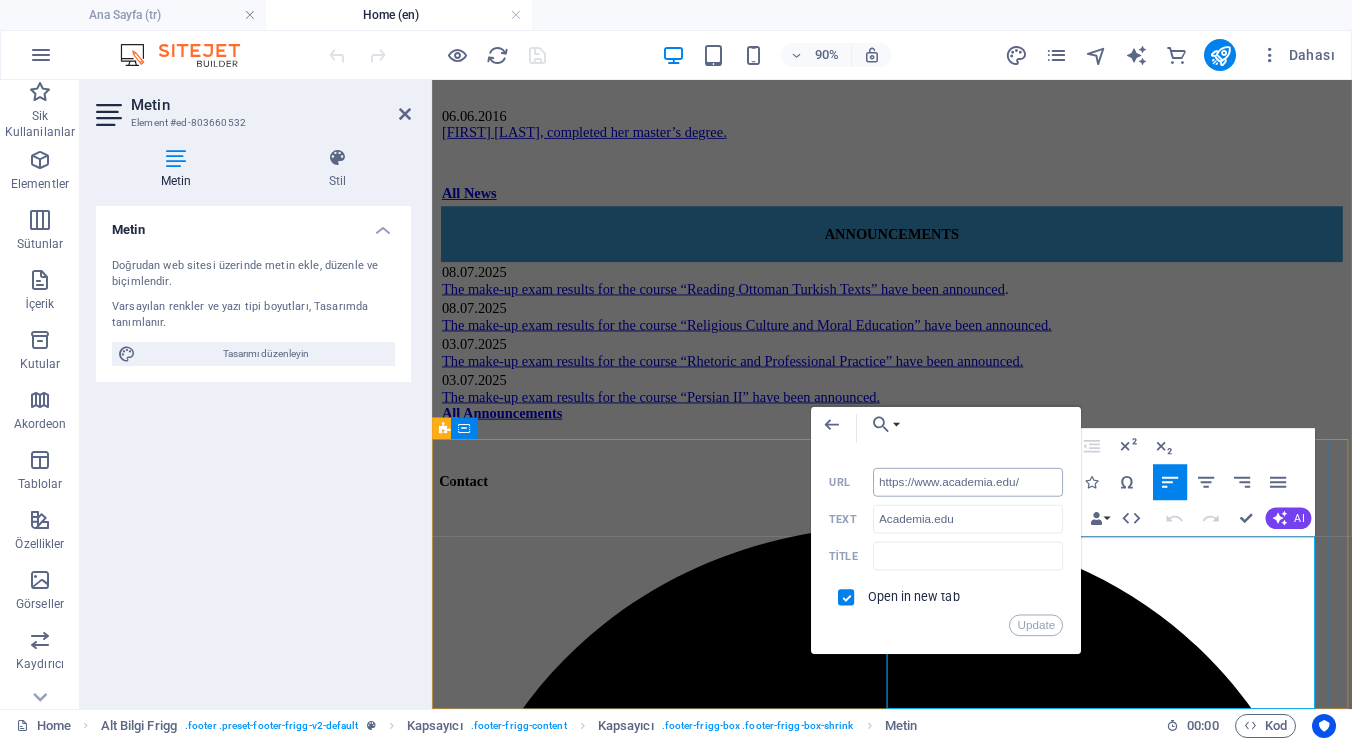 click on "https://www.academia.edu/" at bounding box center (968, 481) 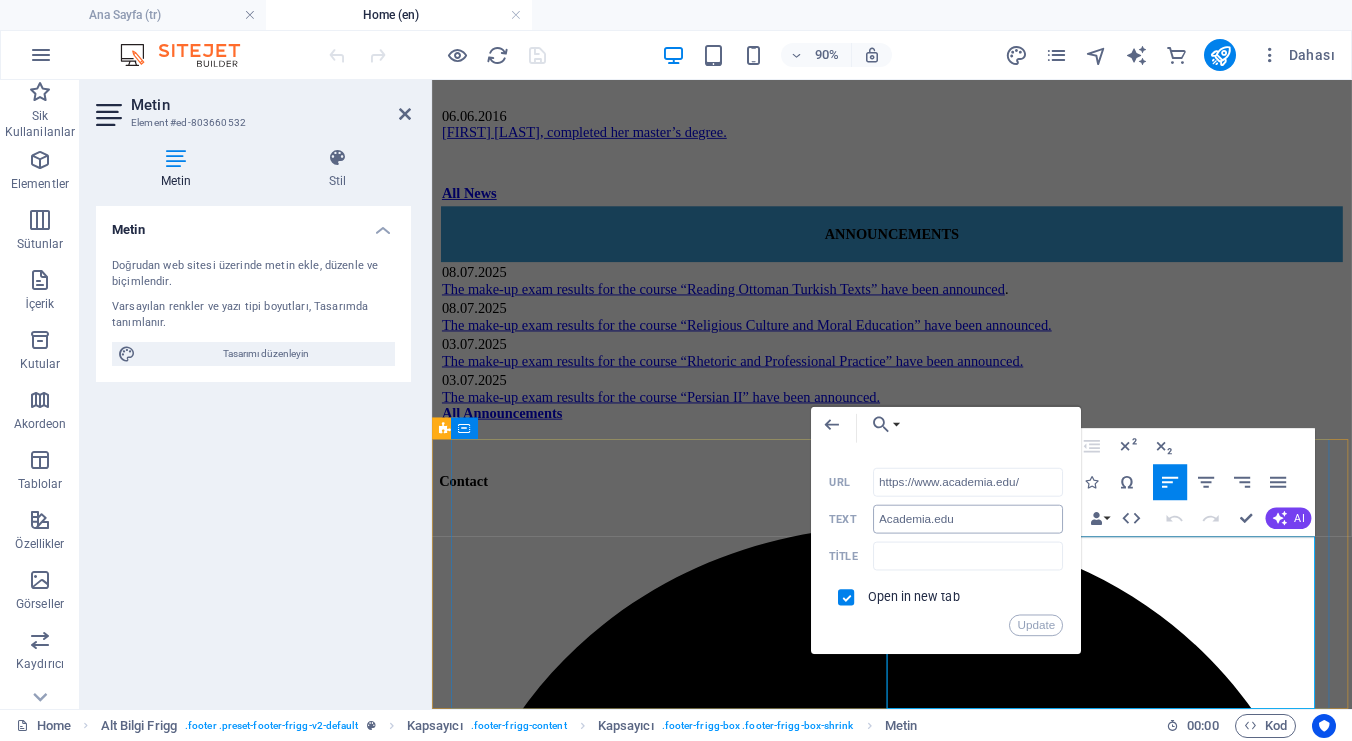 type on "https://independent.academia.edu/[NAME]" 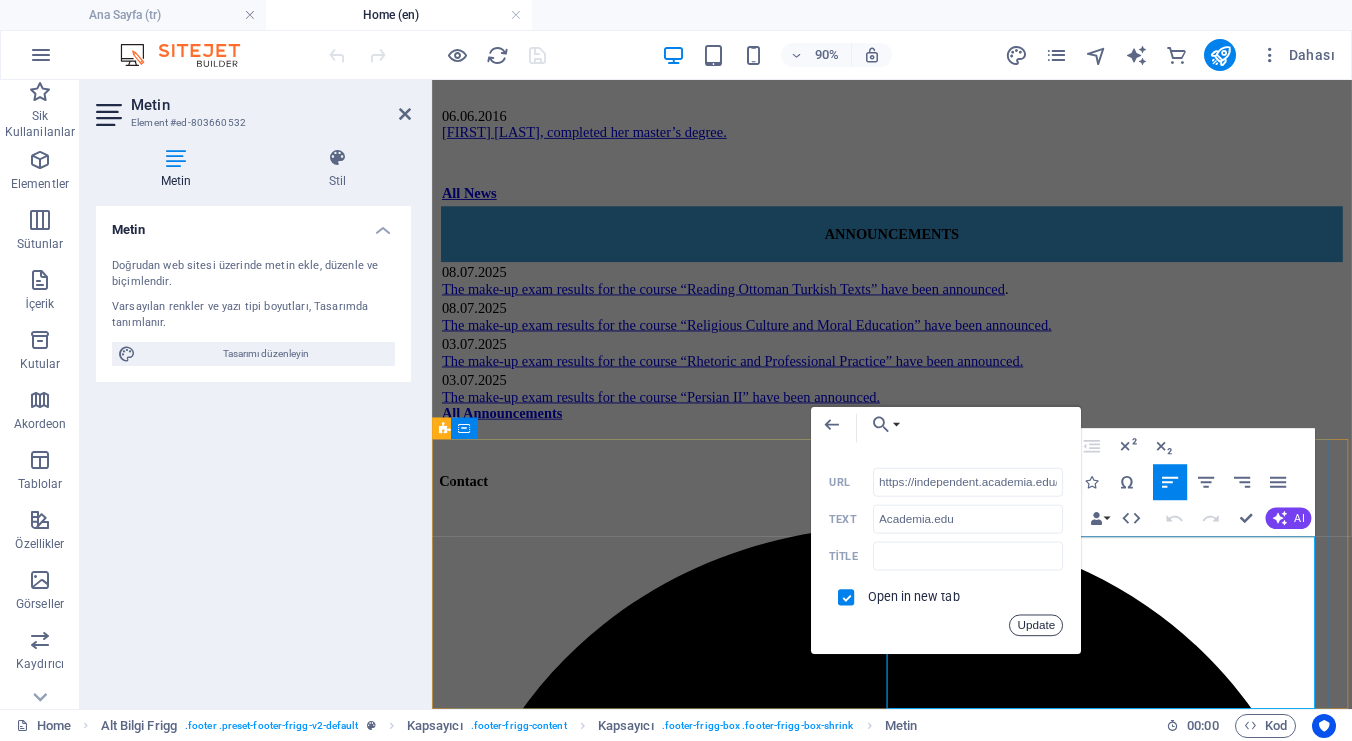 click on "Update" at bounding box center (1036, 625) 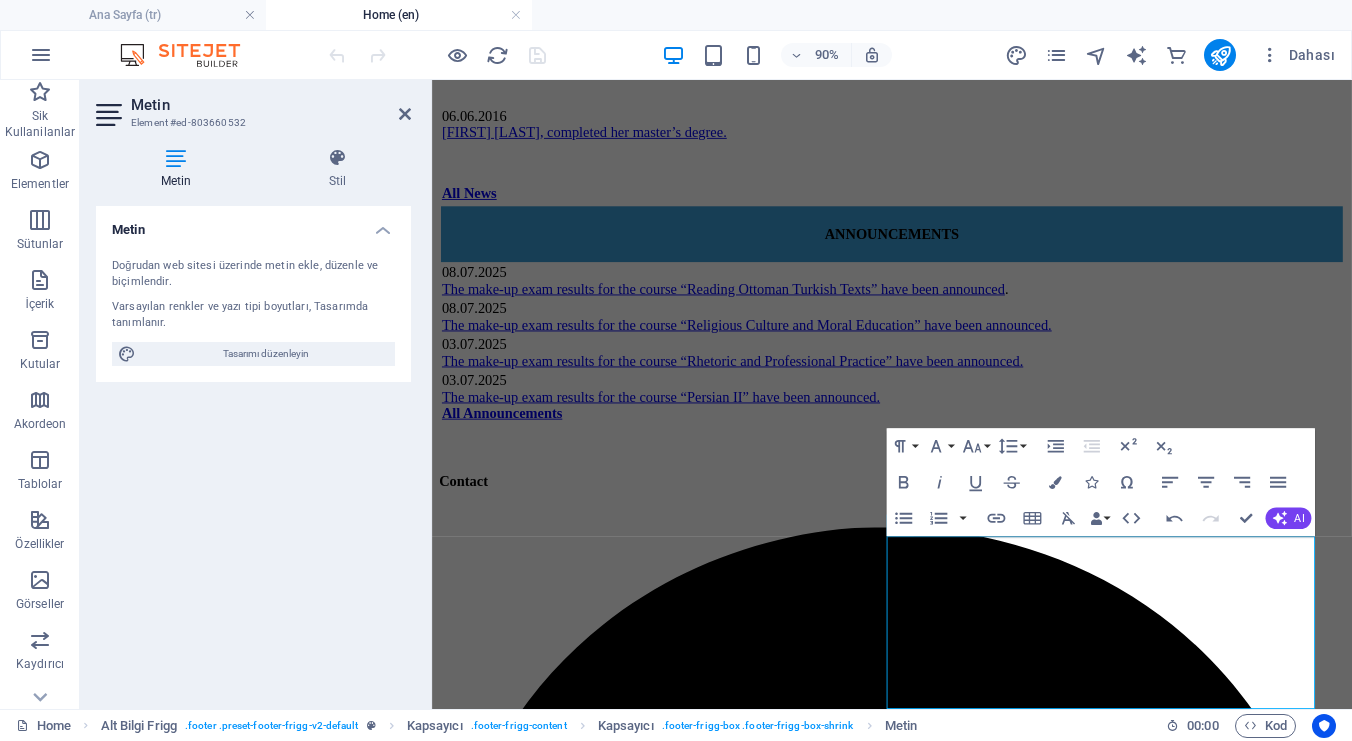 click on "90% Dahası" at bounding box center [834, 55] 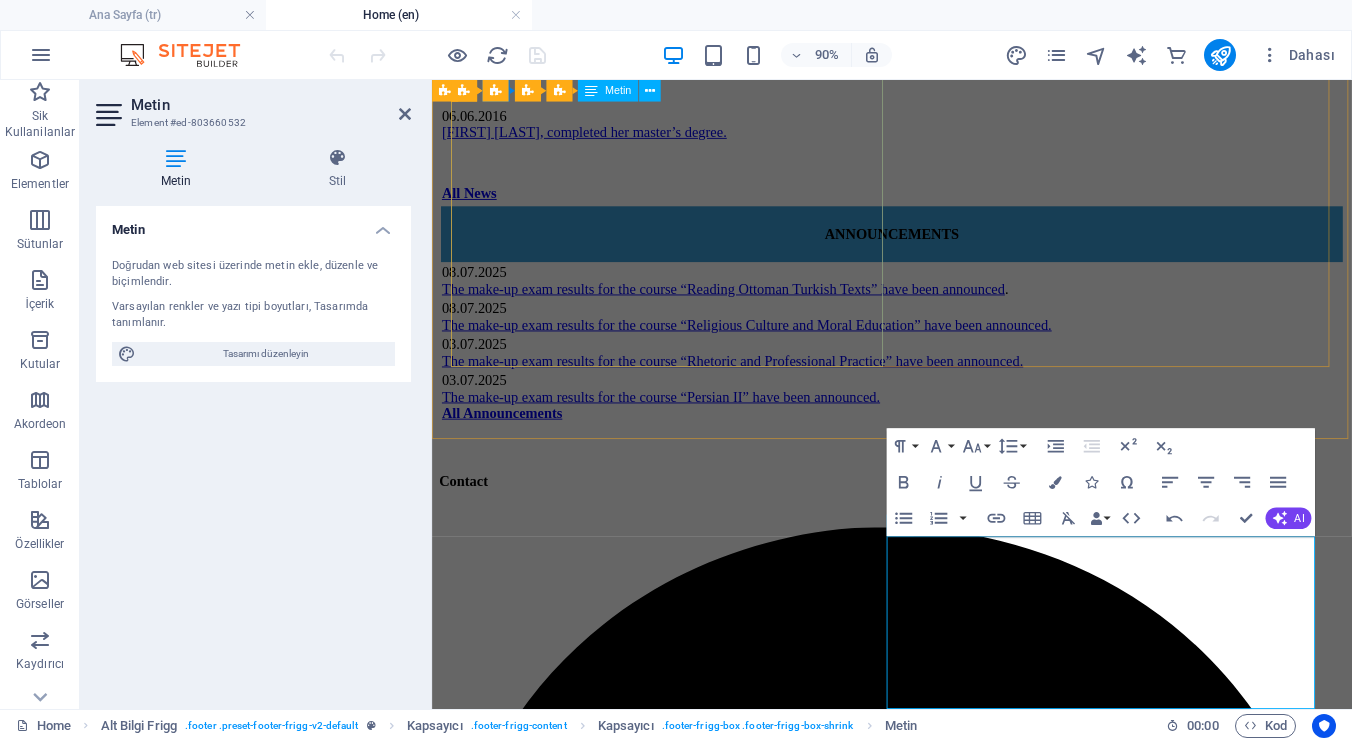 click on "NEWS 21.11.2024 Dr. [FIRST] [LAST] attended the BATIKAF 2024 Preparatory Workshop. 17.05.2024 Dr. [FIRST] [LAST] presented a paper at the 7ᵗʰ International Sheikh Shaʿbân Velî Symposium. 06.02.2024 [FIRST] [LAST] earned the doctoral title. 06.06.2016 [FIRST] [LAST] completed her master’s degree. All News" at bounding box center (943, 45) 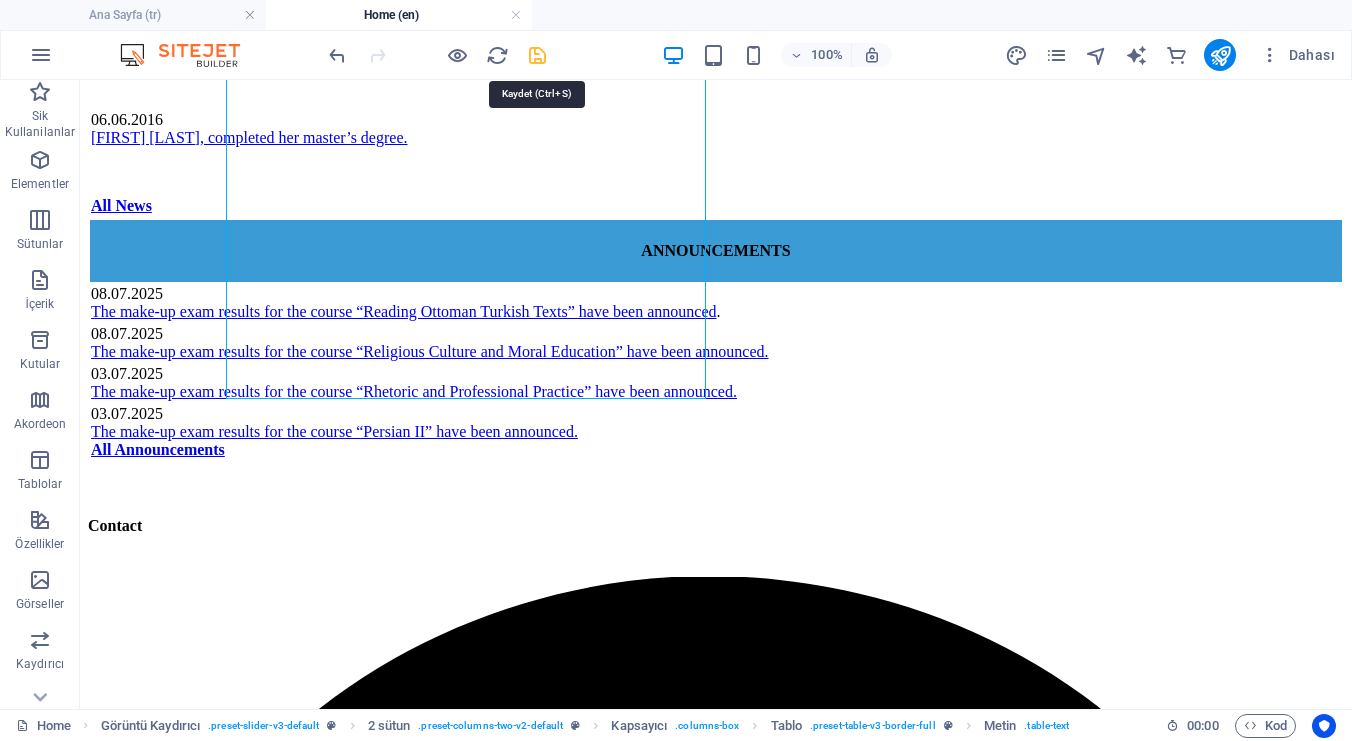 click at bounding box center (537, 55) 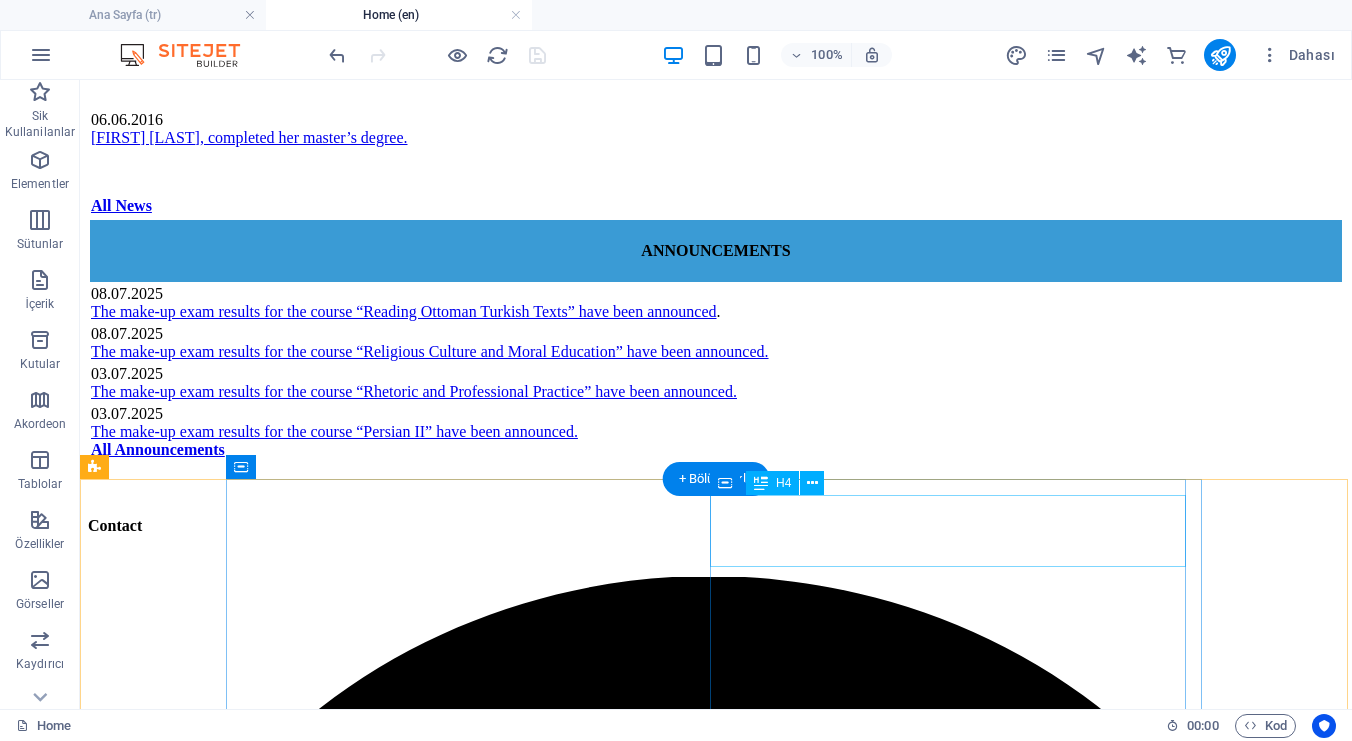scroll, scrollTop: 877, scrollLeft: 0, axis: vertical 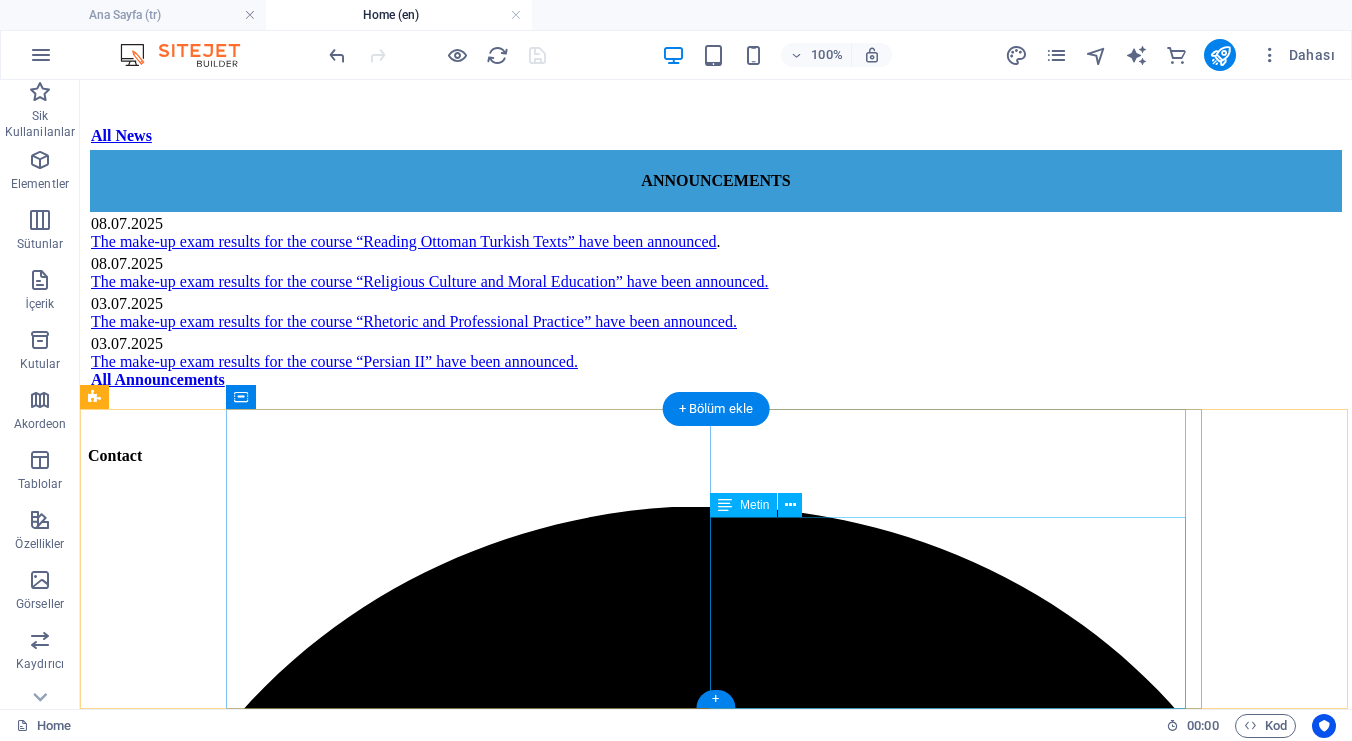 click on "YÖK Academic BAİBÜ ORCID DergiPark Google Scholar Academia.edu ResearchGate" at bounding box center (716, 11420) 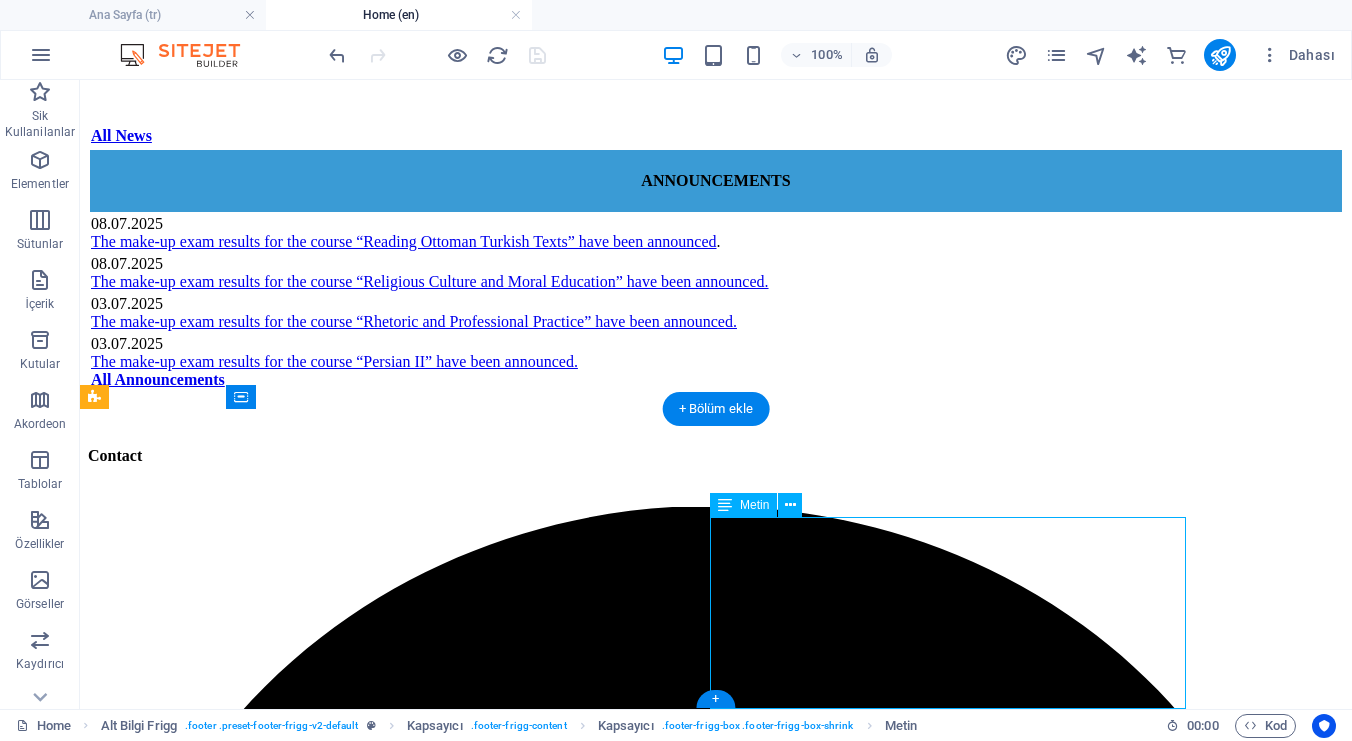 click on "YÖK Academic BAİBÜ ORCID DergiPark Google Scholar Academia.edu ResearchGate" at bounding box center (716, 11420) 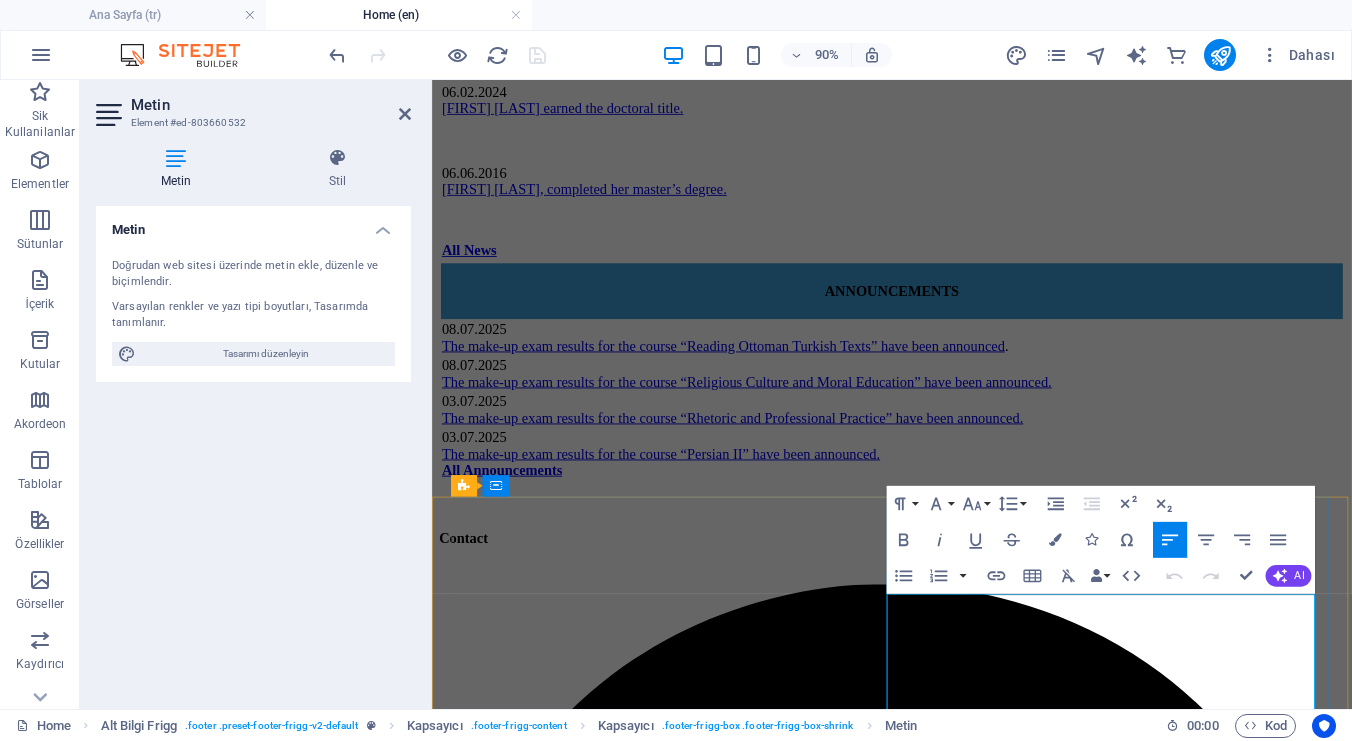 scroll, scrollTop: 769, scrollLeft: 0, axis: vertical 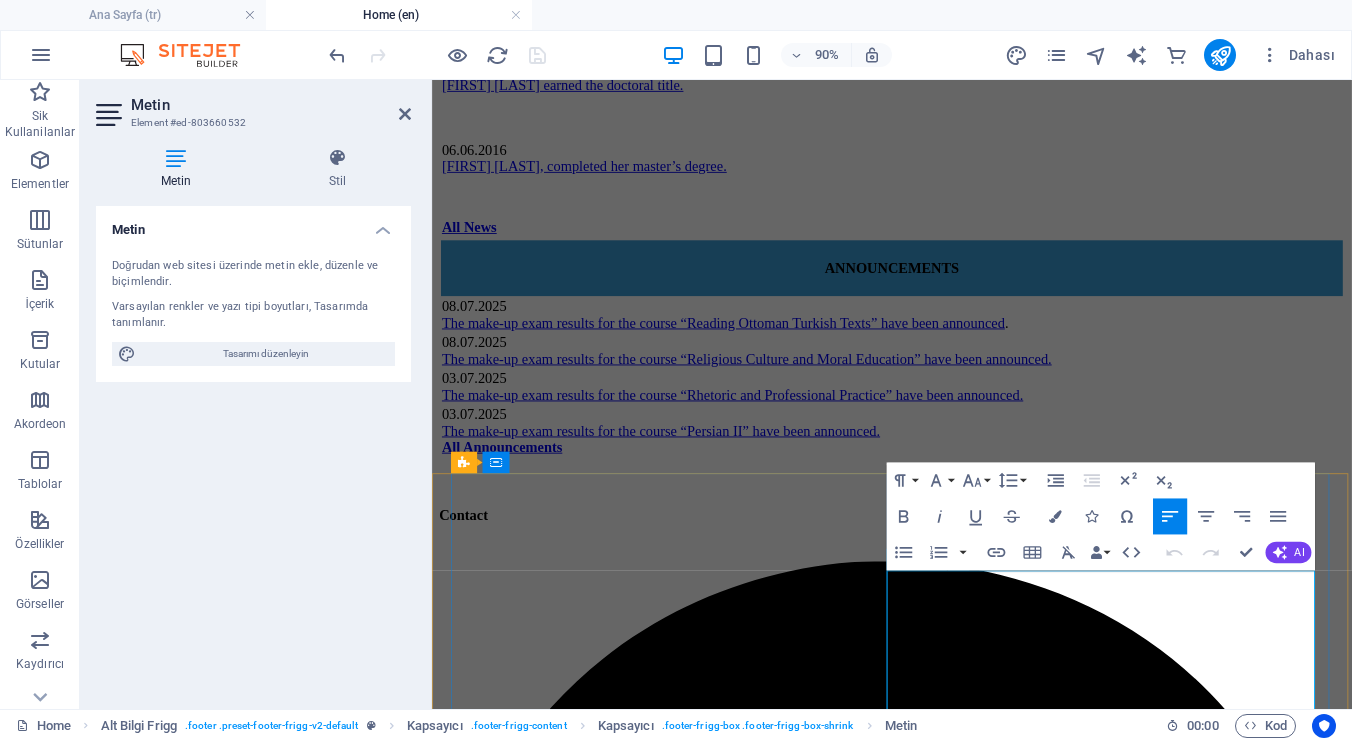 click on "Google Scholar" at bounding box center (490, 9473) 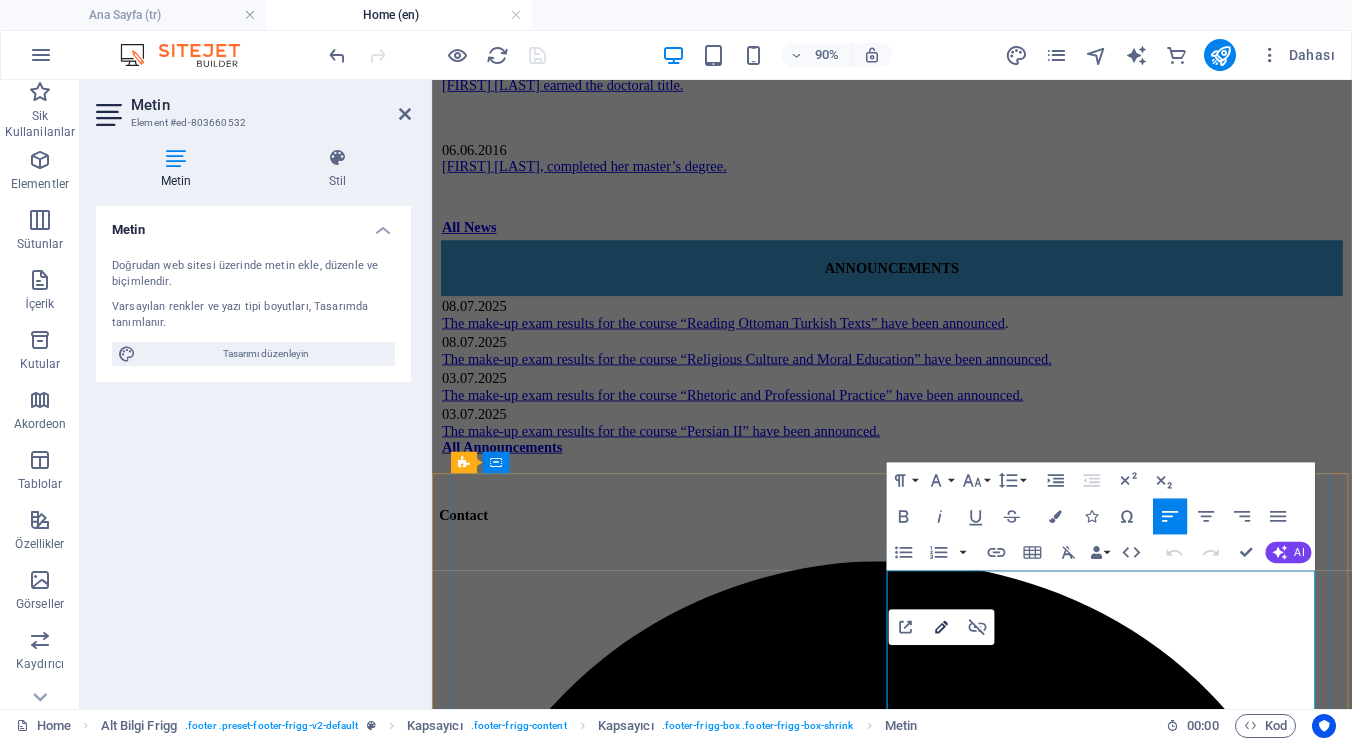 click 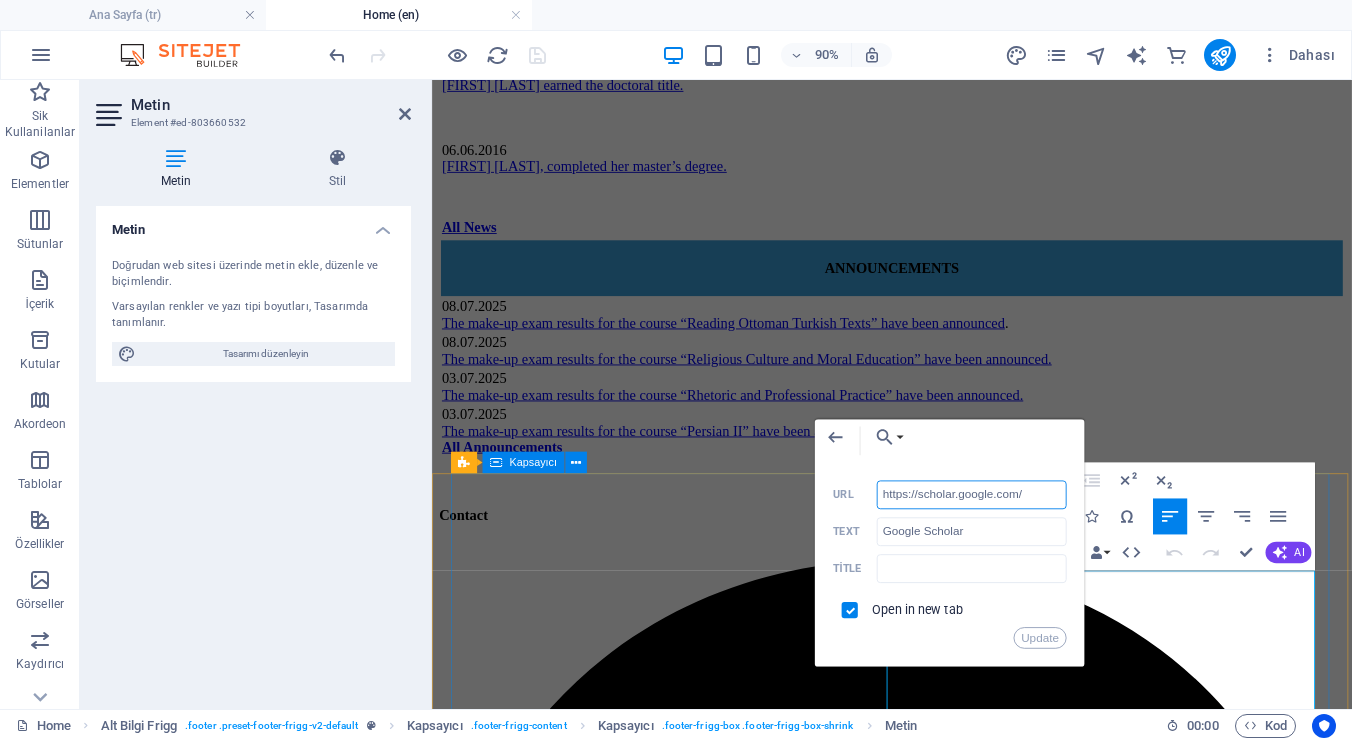 click on "https://scholar.google.com/" at bounding box center (971, 494) 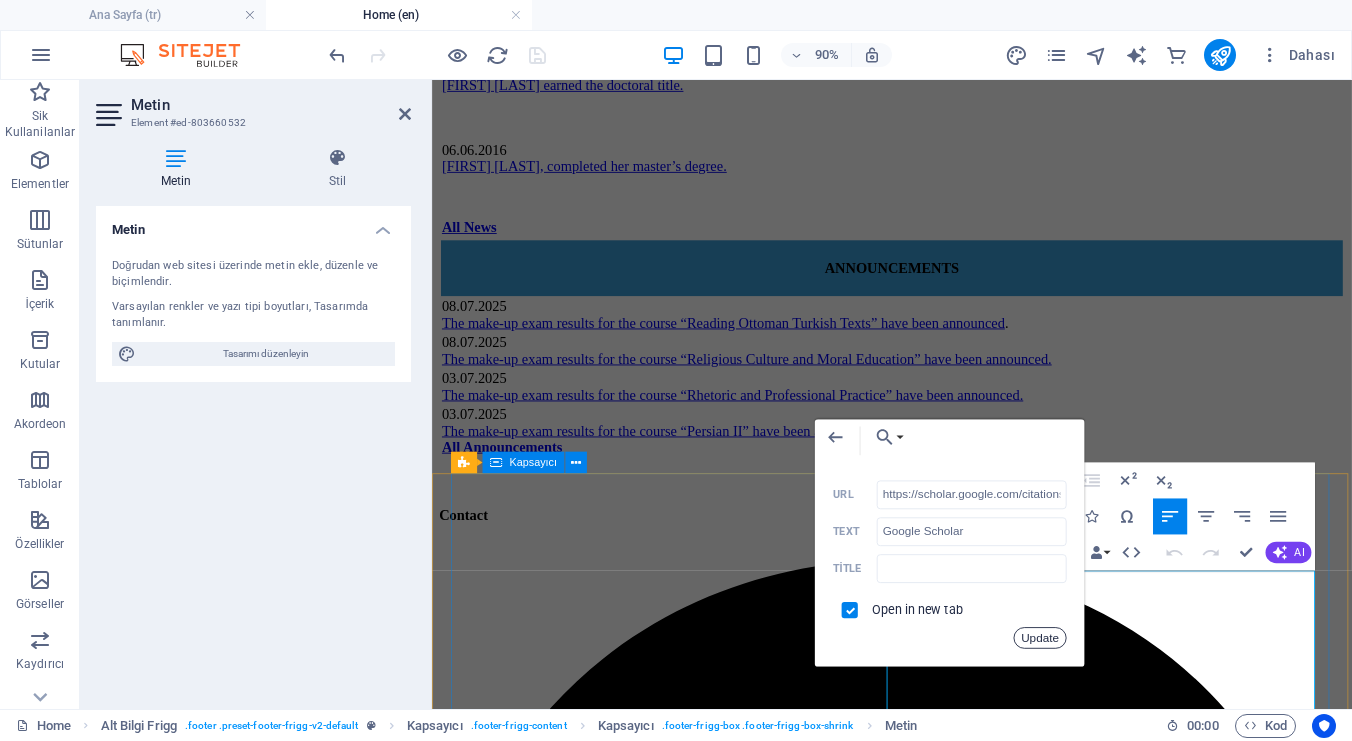 click on "Update" at bounding box center (1040, 638) 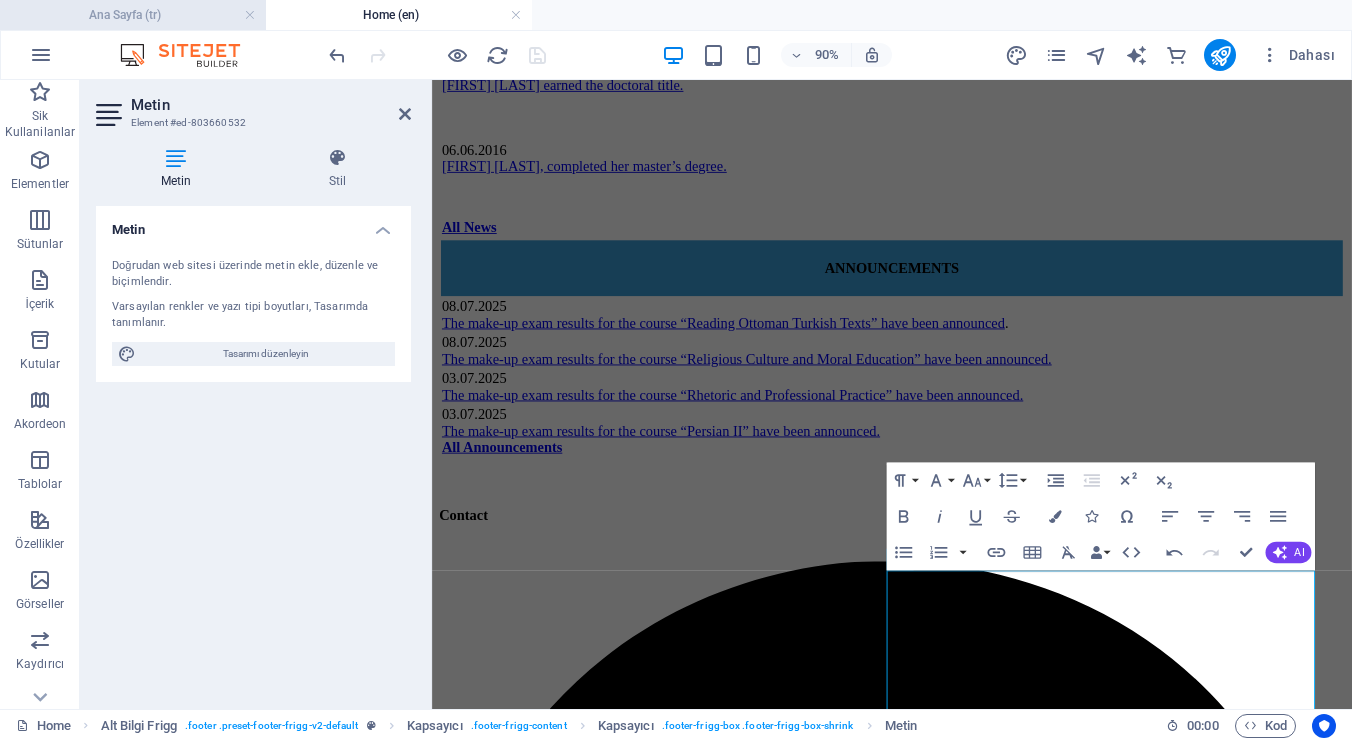 click on "Ana Sayfa (tr)" at bounding box center [133, 15] 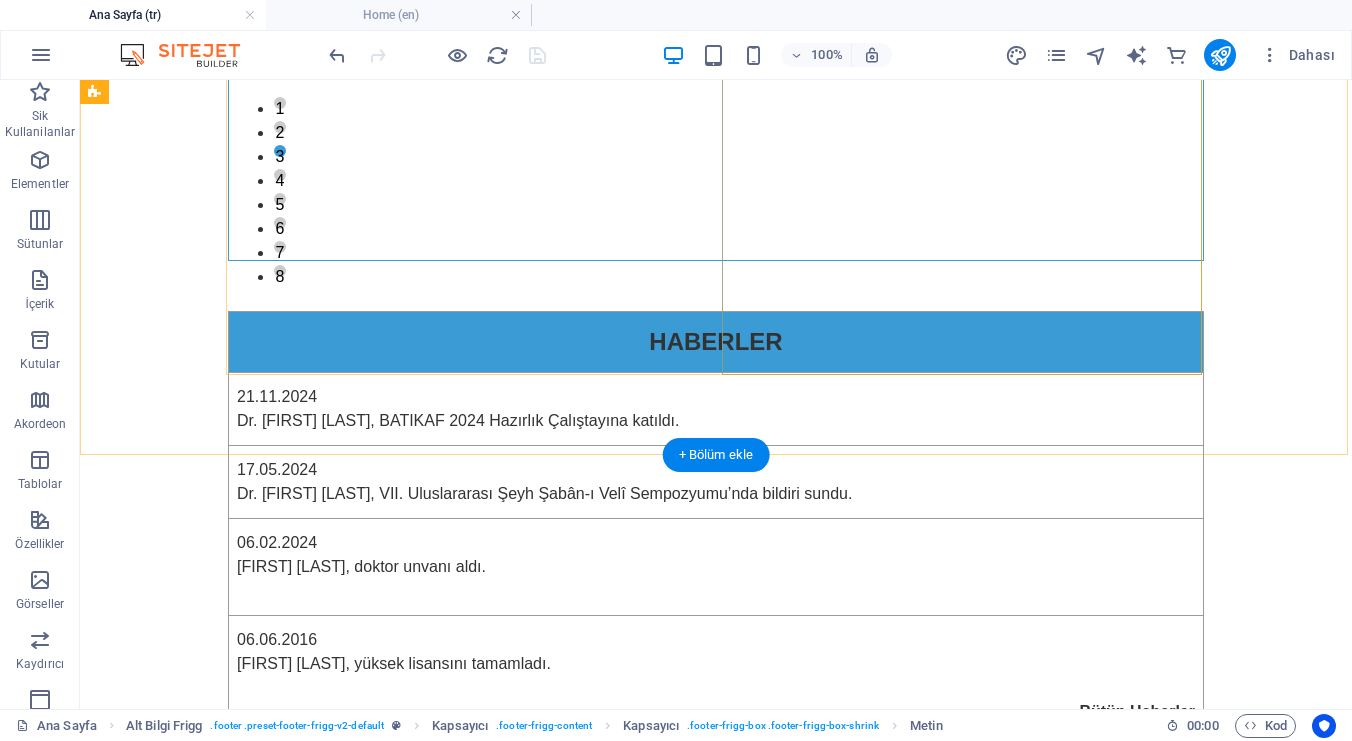 scroll, scrollTop: 877, scrollLeft: 0, axis: vertical 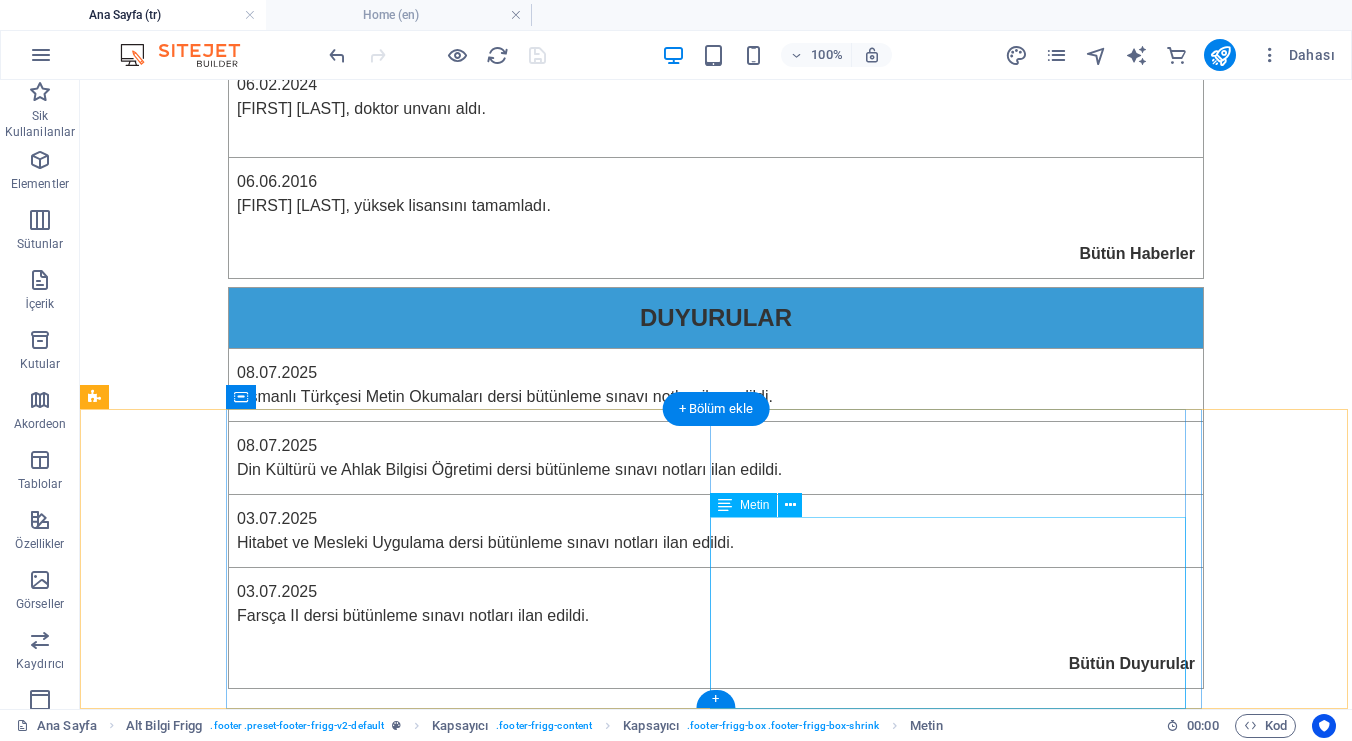 click on "YÖK Akademi BAİBÜ ORCID DergiPark Google Scholar Academia.edu ResearchGate" at bounding box center (568, 2506) 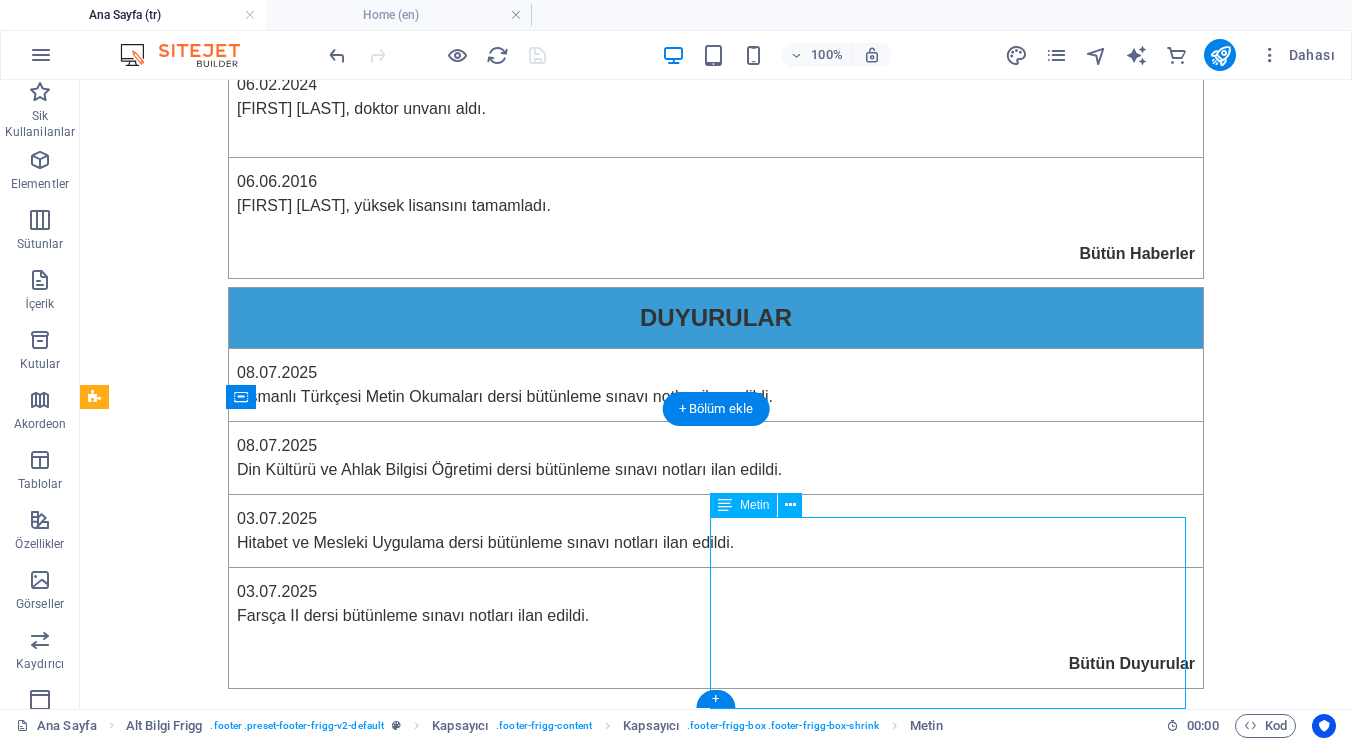 click on "YÖK Akademi BAİBÜ ORCID DergiPark Google Scholar Academia.edu ResearchGate" at bounding box center [568, 2506] 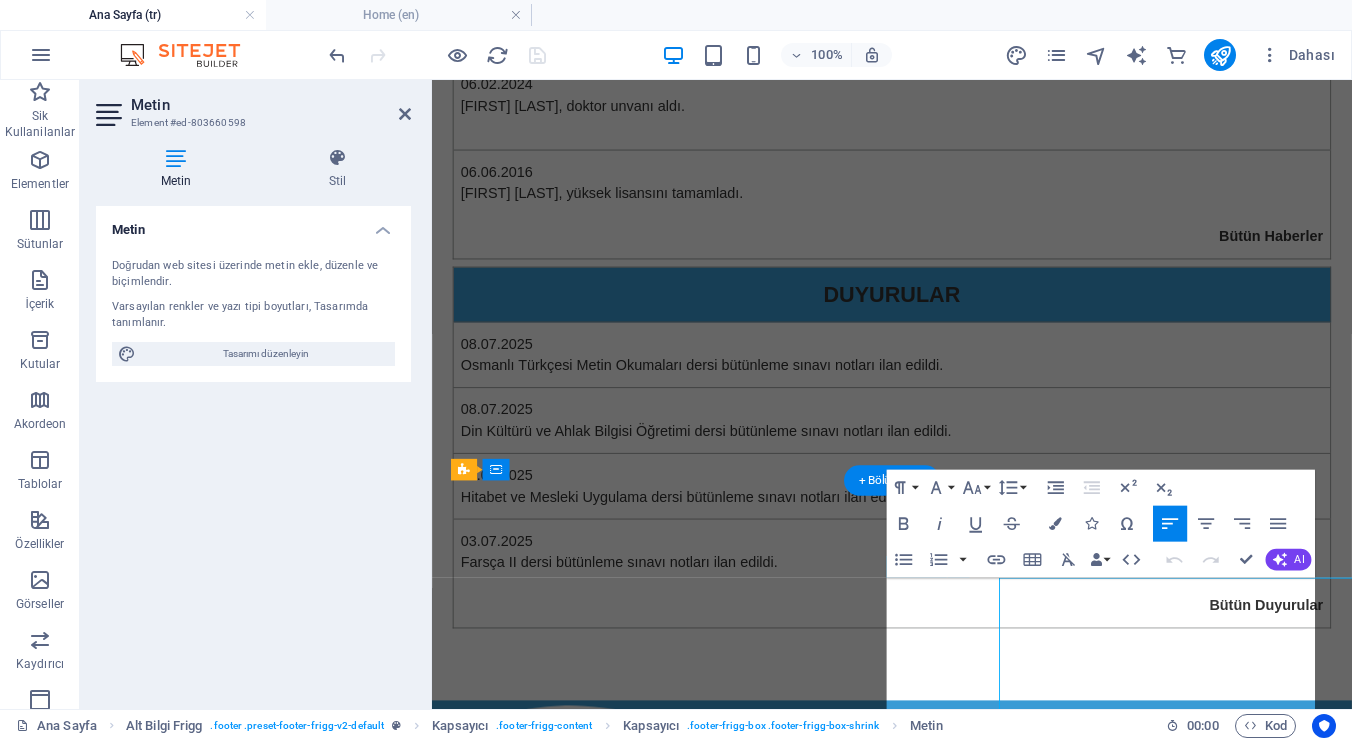 scroll, scrollTop: 761, scrollLeft: 0, axis: vertical 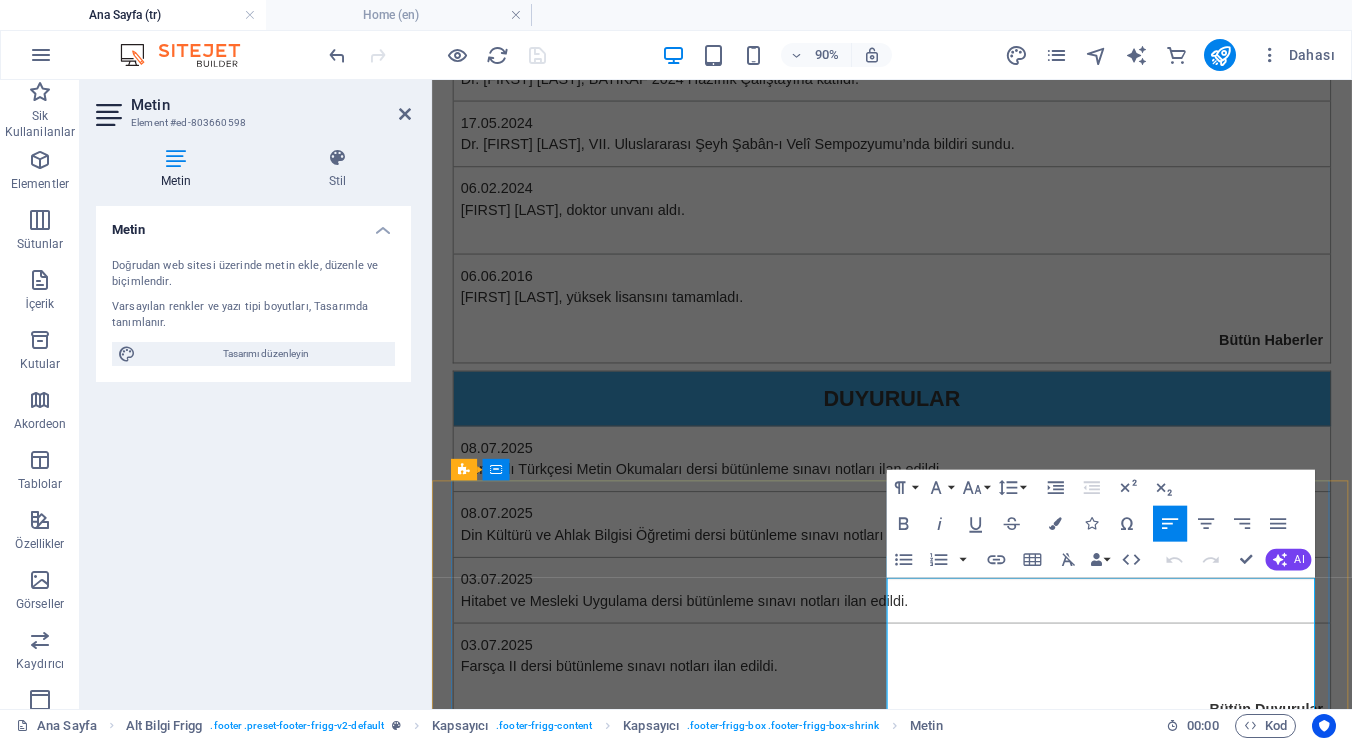 click on "Google Scholar" at bounding box center [503, 2633] 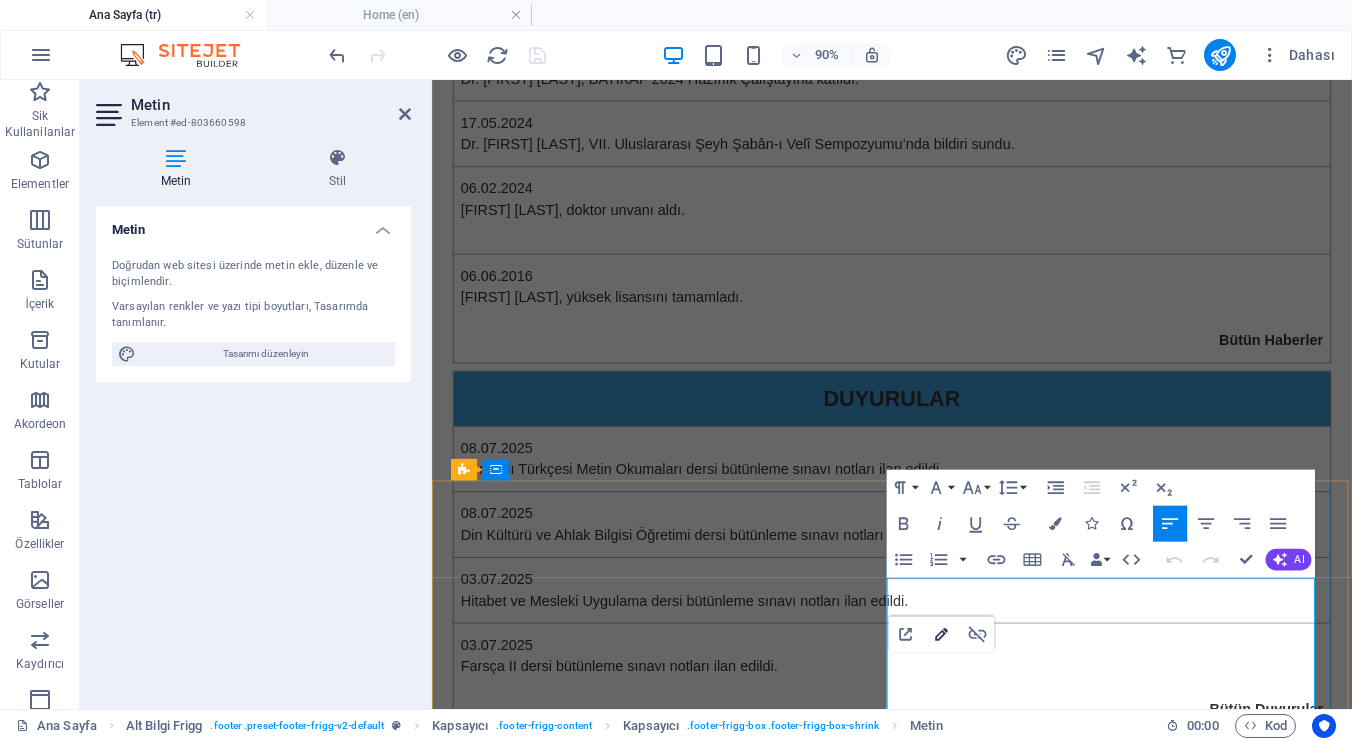 click 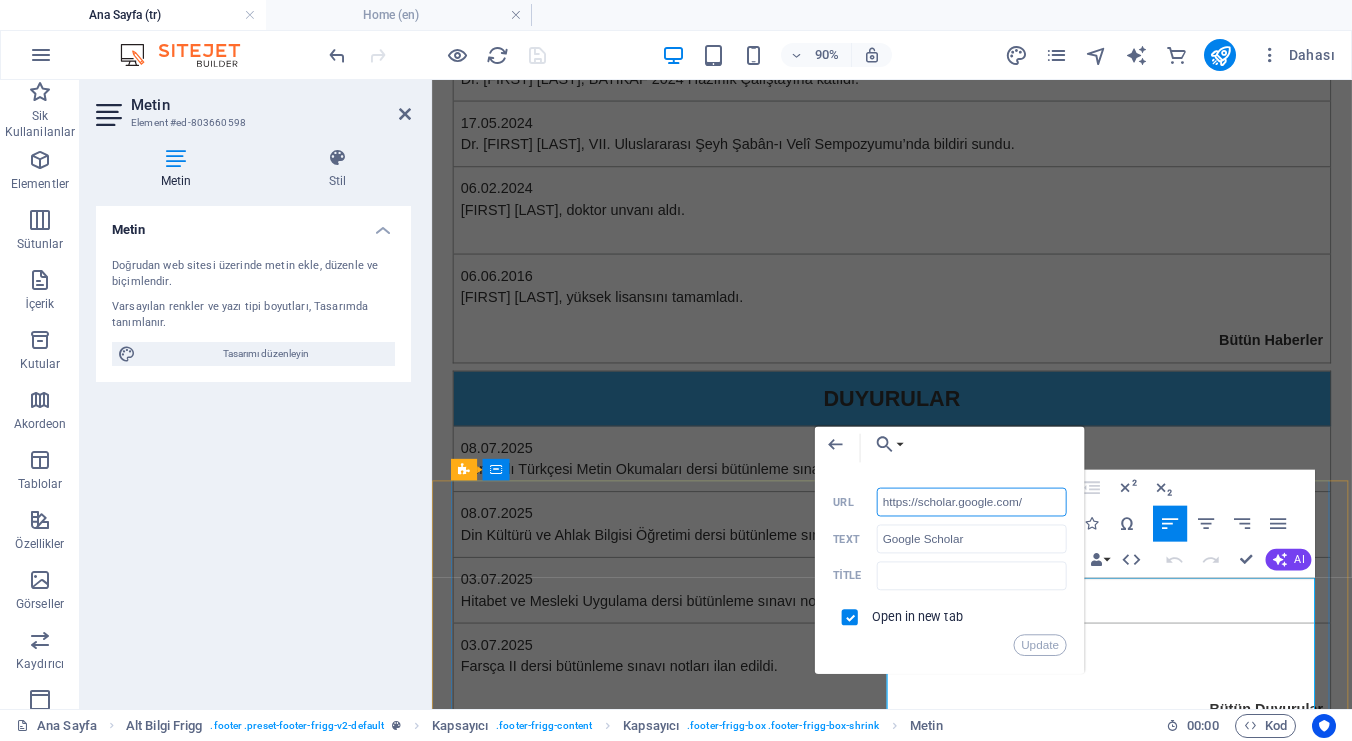 click on "https://scholar.google.com/" at bounding box center (971, 501) 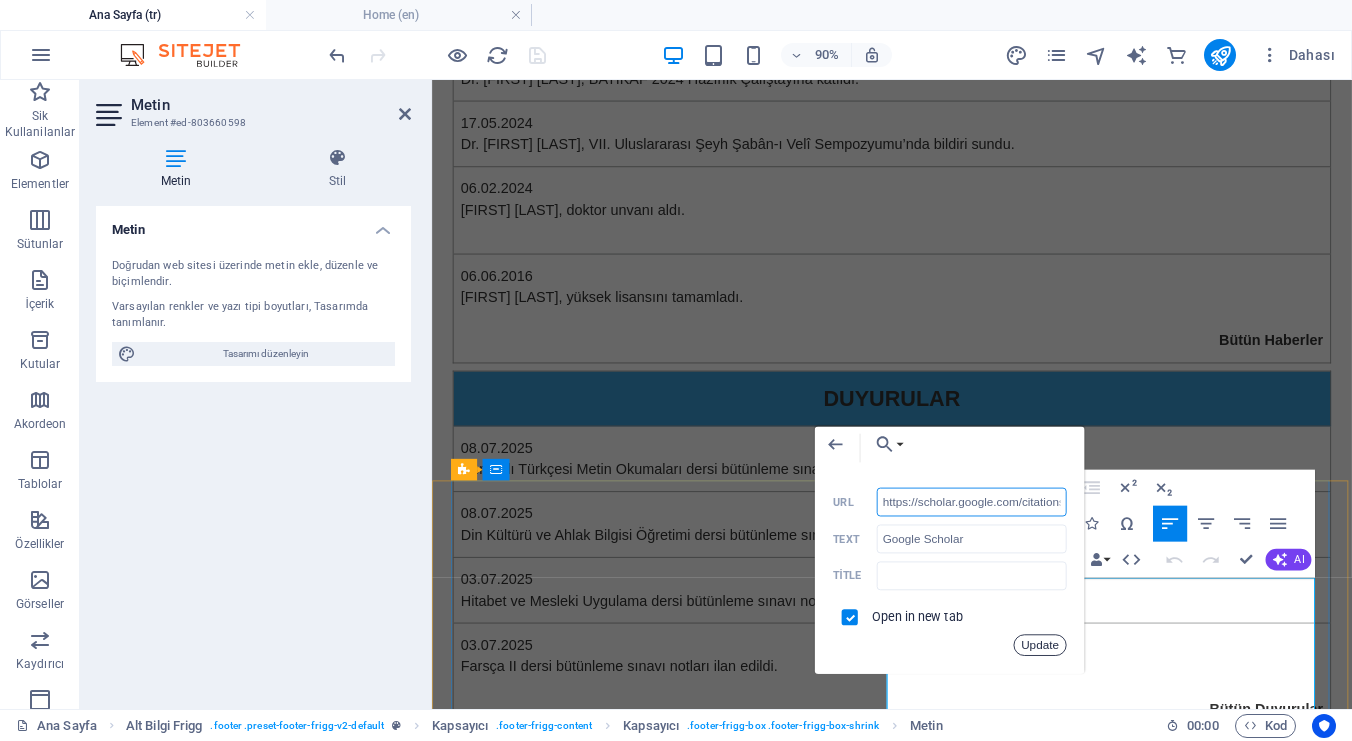 drag, startPoint x: 1039, startPoint y: 642, endPoint x: 670, endPoint y: 622, distance: 369.5416 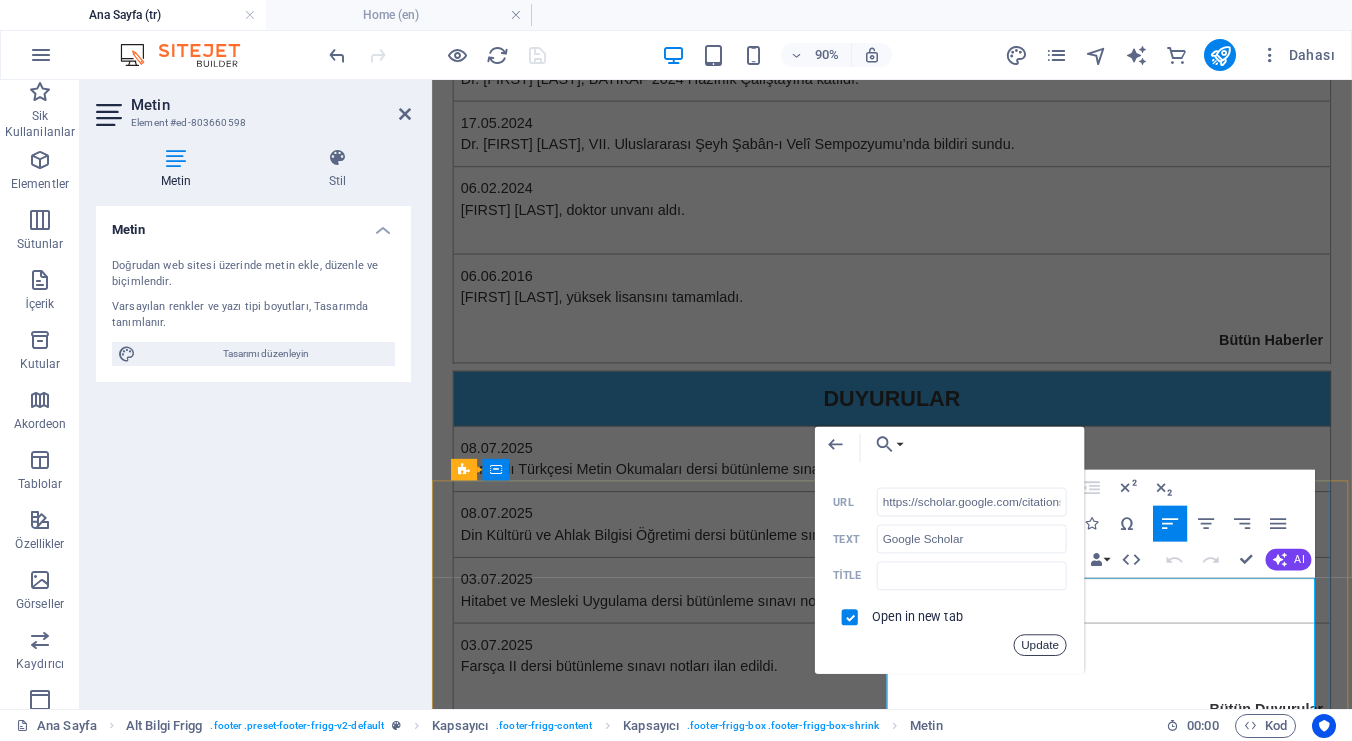 click on "Update" at bounding box center [1040, 645] 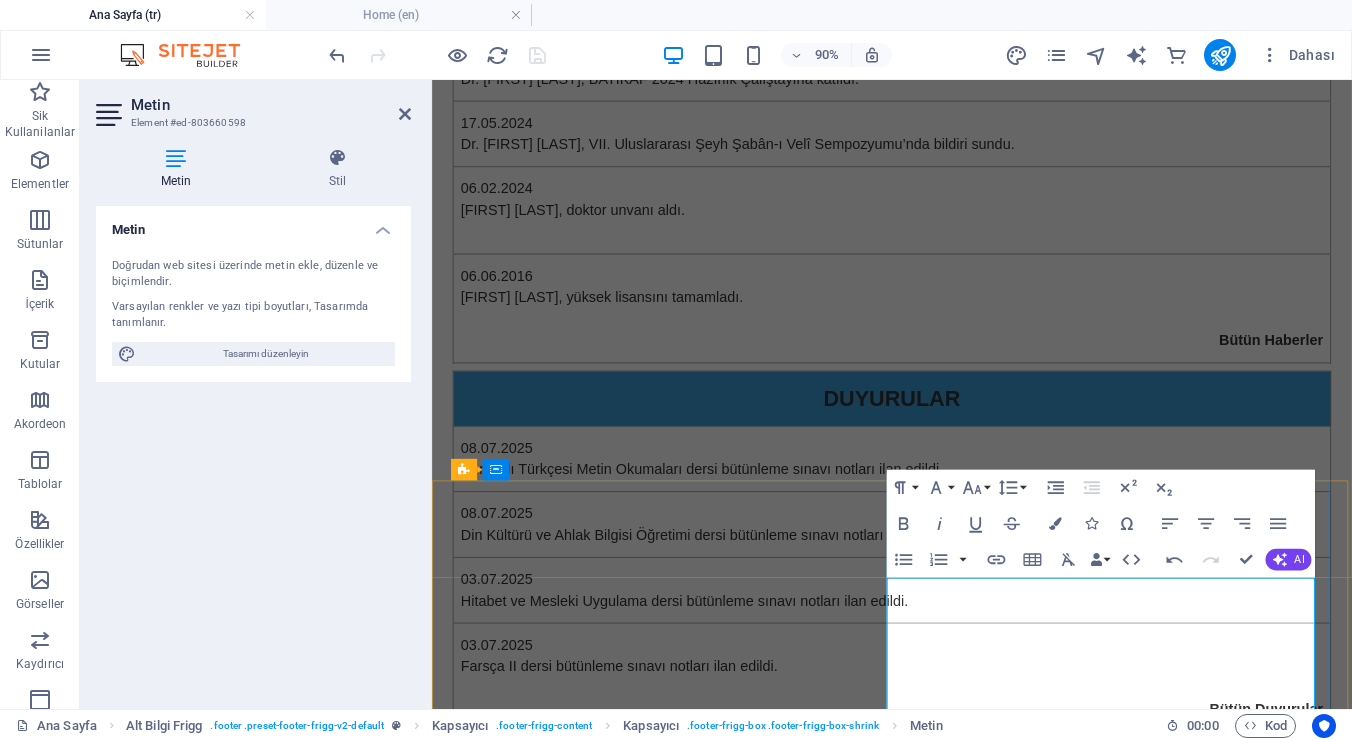 click on "DergiPark" at bounding box center [483, 2609] 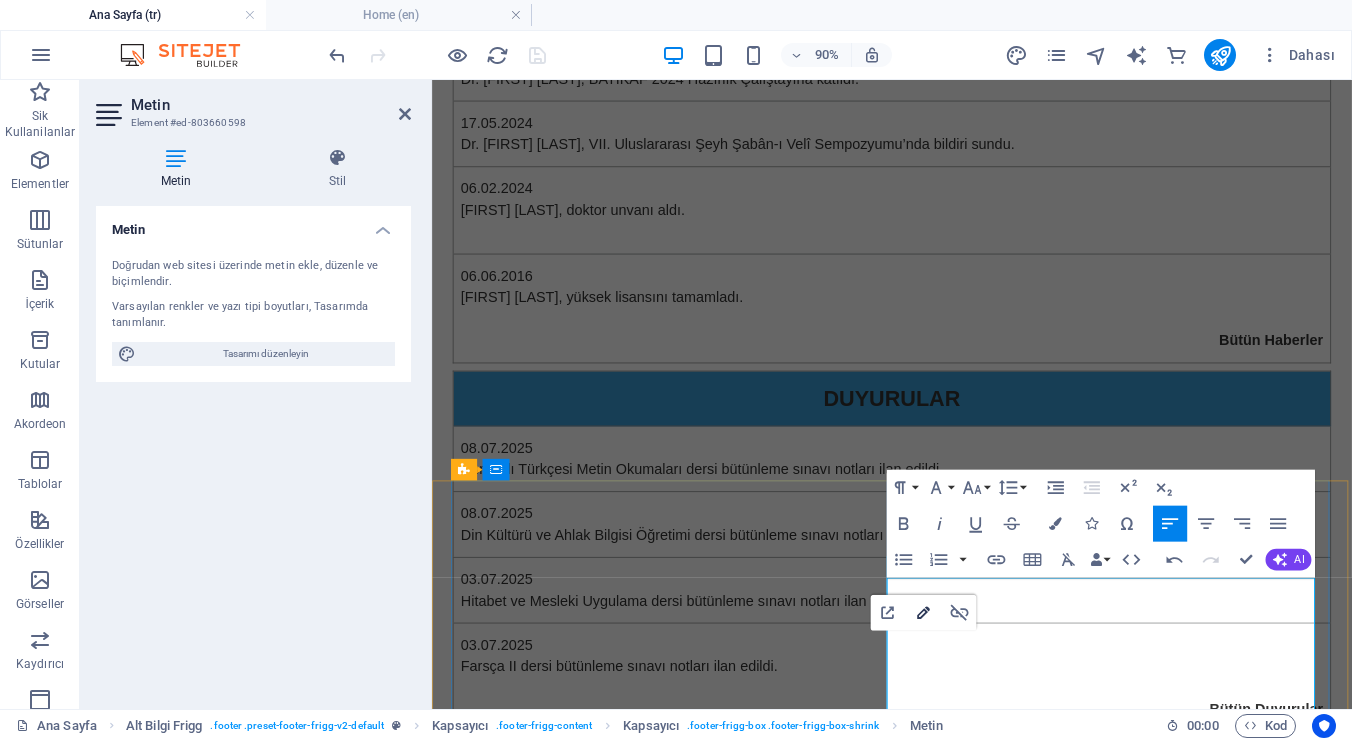 type on "https://dergipark.org.tr/tr/pub/@zeynepcevahir" 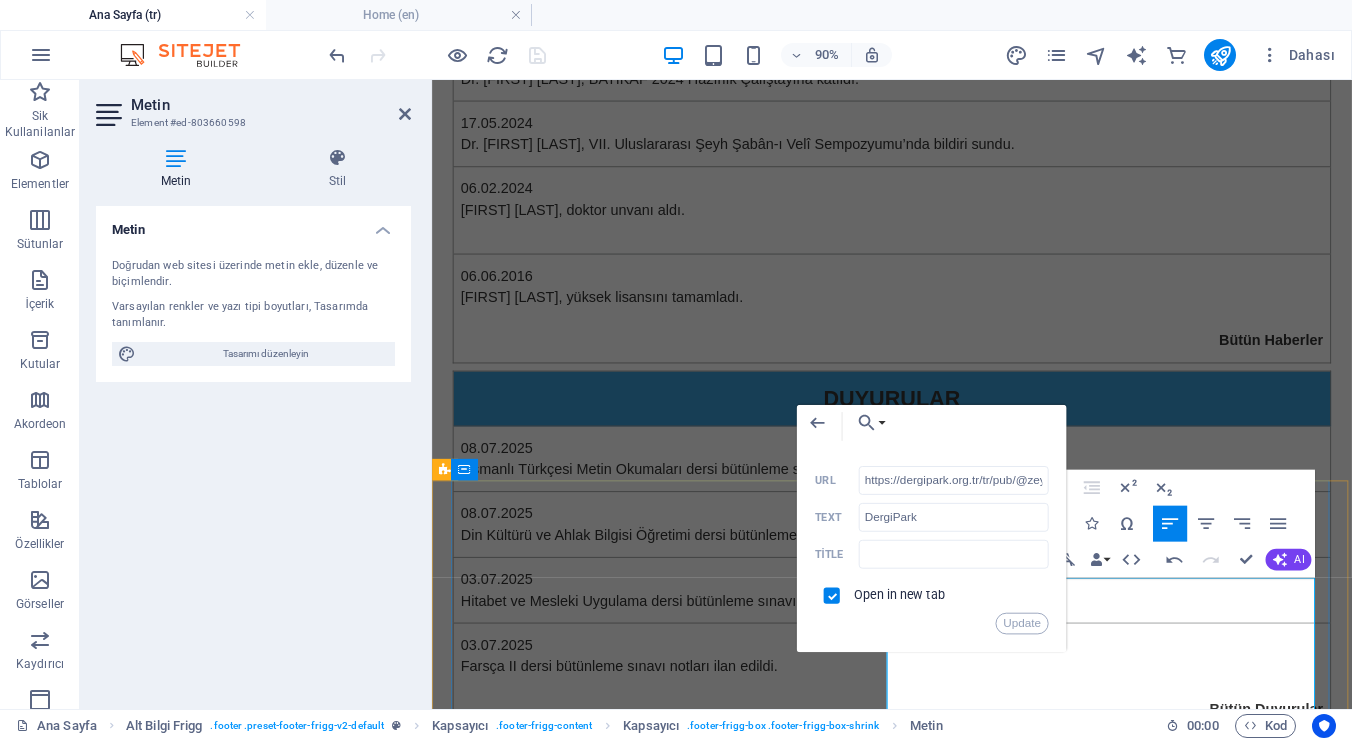 click on "Google Scholar" at bounding box center [920, 2634] 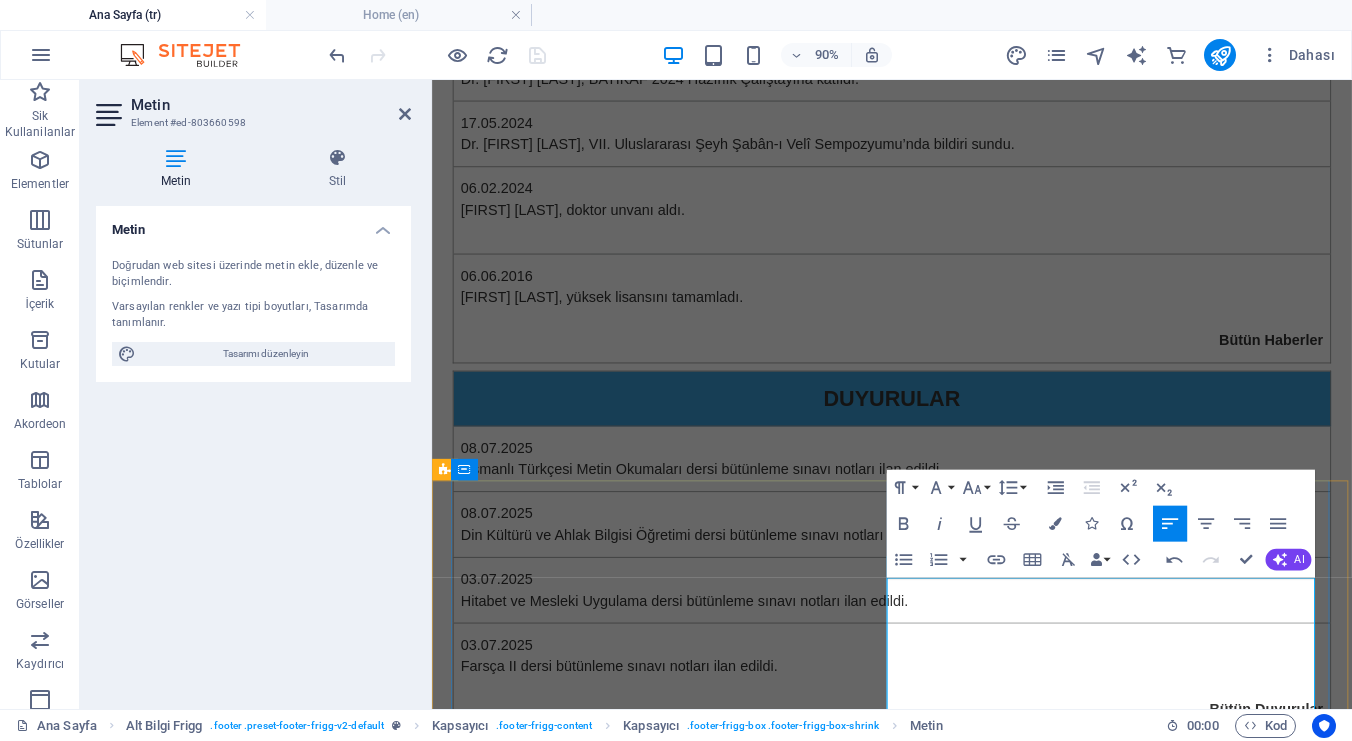 drag, startPoint x: 1346, startPoint y: 694, endPoint x: 968, endPoint y: 672, distance: 378.63968 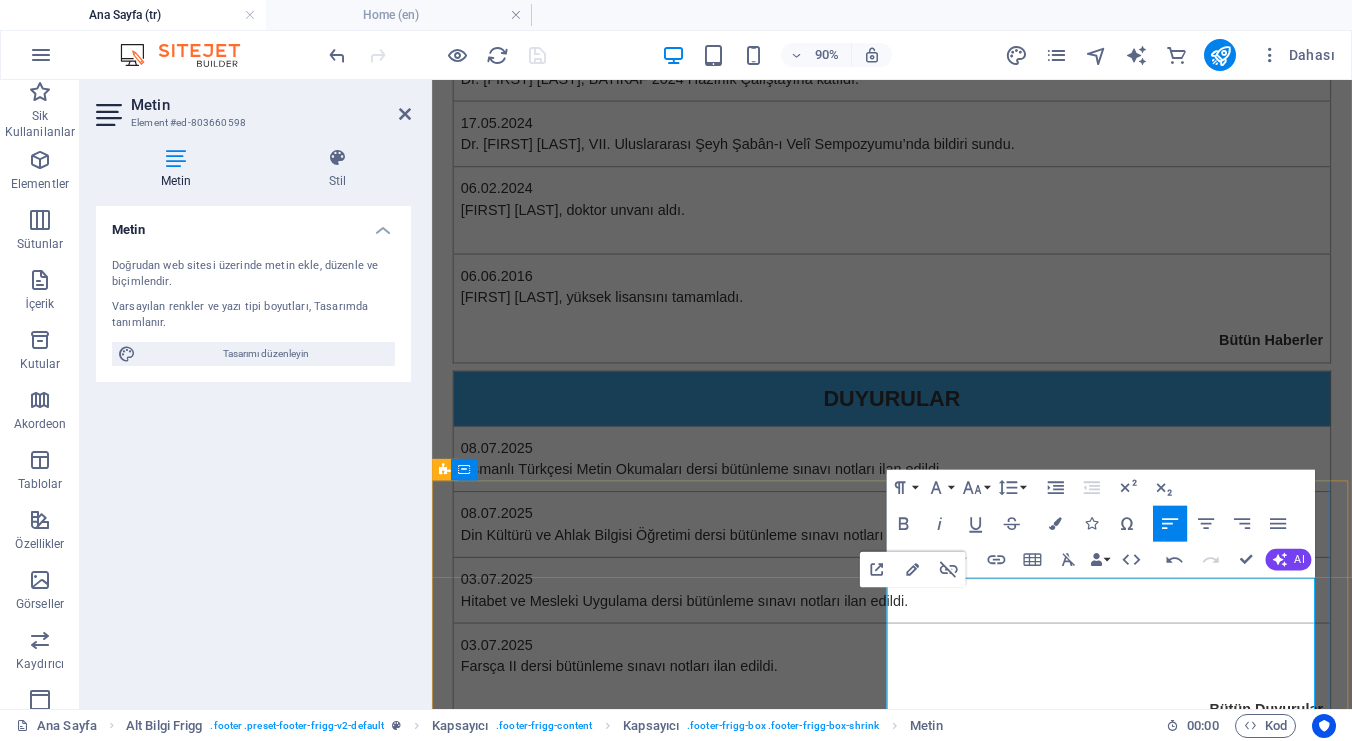 click on "BAİBÜ" at bounding box center (472, 2561) 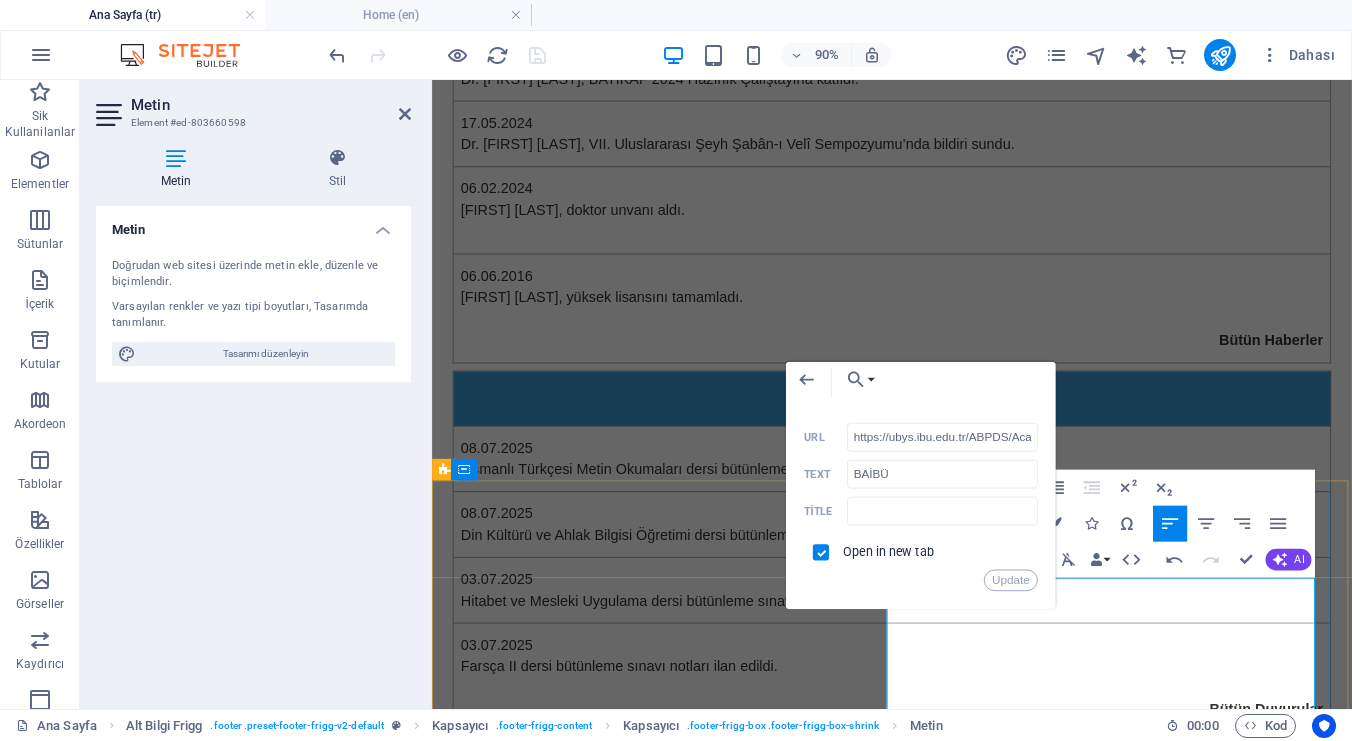 click on "ORCID" at bounding box center [474, 2585] 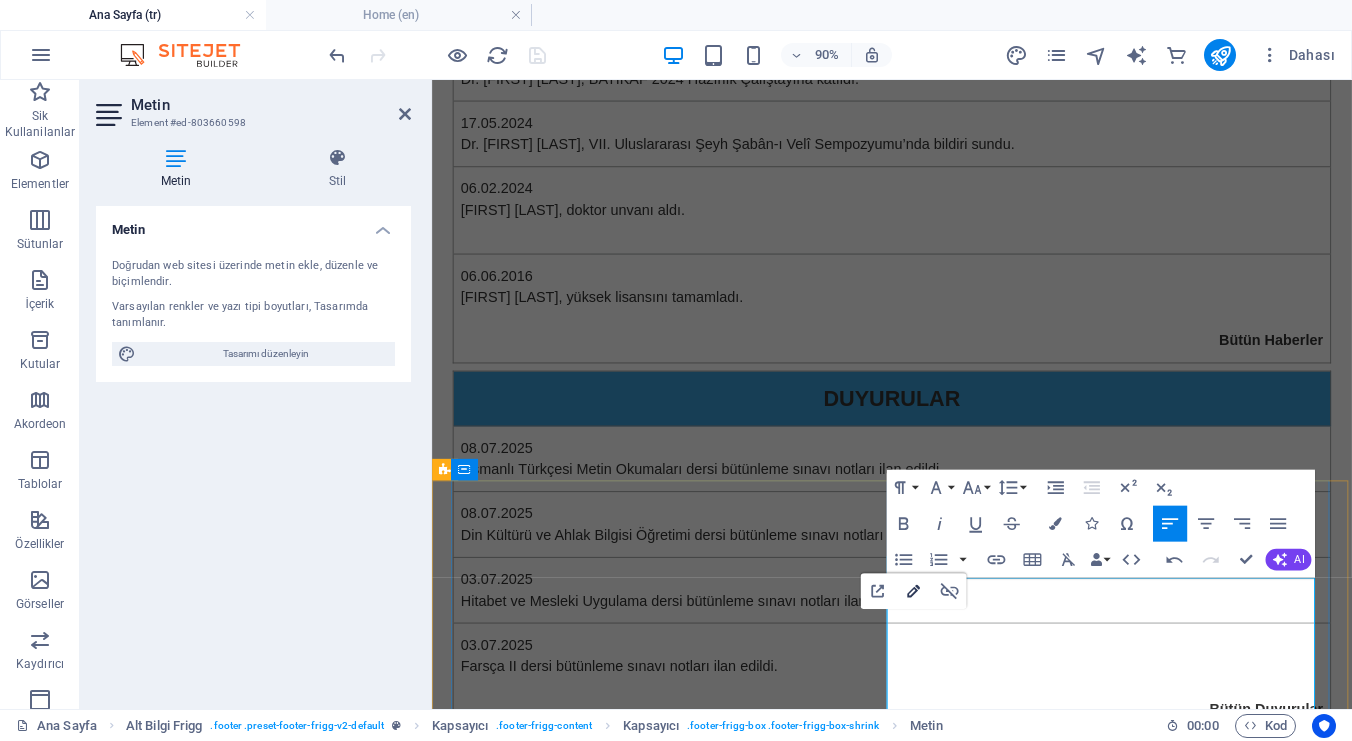 type on "https://orcid.org/[ID]" 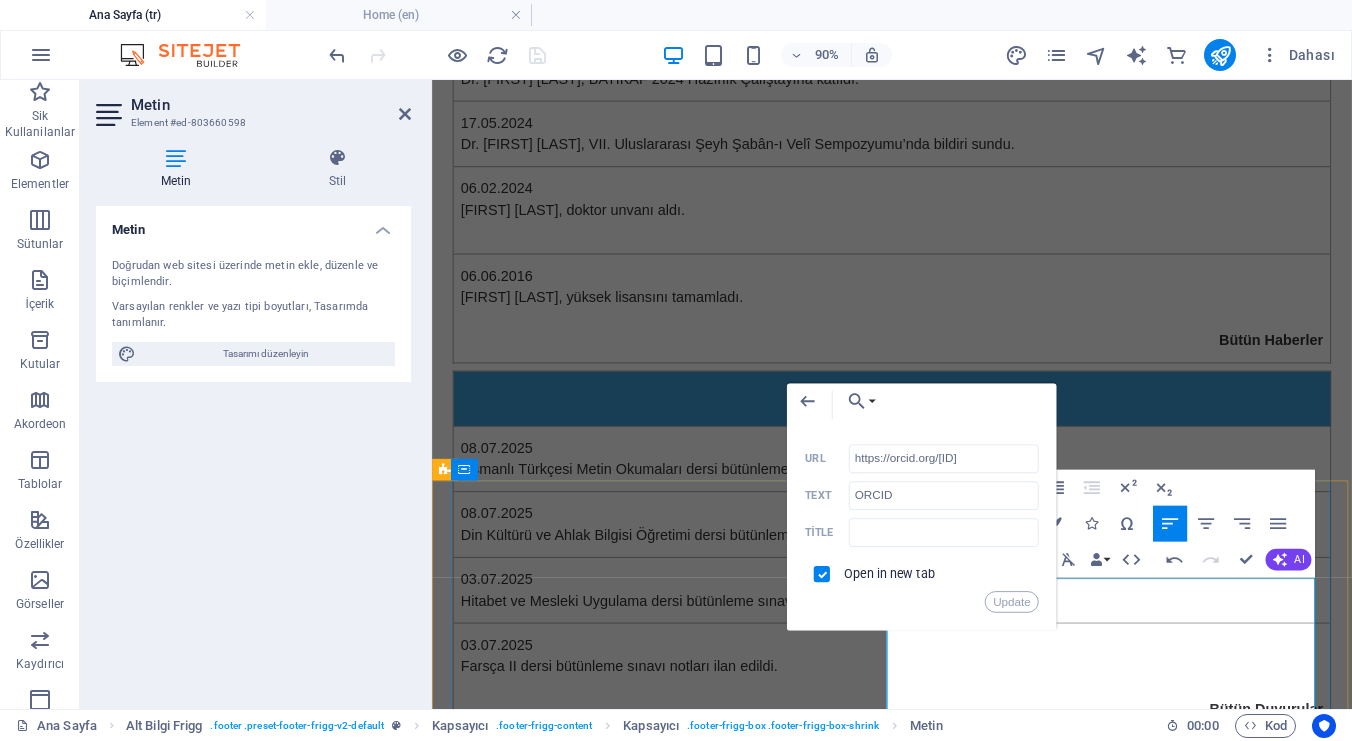 click on "Back Choose Link Ana Sayfa (tr) Özgeçmiş (tr) Makaleler (tr) Kitaplar (tr) Aksiklopedi Maddeleri (tr) Bildiri Özetleri (tr) Dergi edötörlüğü (tr) Bildiriler (tr) Dersler (tr) Seminerler (tr) Kurslar (tr) Katılım (tr) Görevler (tr) Osmanlı Türkçesi (tr) Farsça II (tr) Haberler (tr) Haberler 1 (tr) Haberler 2 (tr) Haberler 3 (tr) Haberler 4 (tr) Duyurular (tr) Duyurular 1 (tr) İletişim (tr) boş sayfa (tr) Home (en) CV (en) articles (en) Books (en) Encyclopedia Entries (en) Conference Abstracts (en) Journal Editing (en) Conference Papers (en) Courses (en) Seminars & Conferences (en) Training Courses (en) Academic Participation (en) Academic Roles (en) Osmanlı Türkçesi (en) İletişim (en) Farsça II (en) Haberler (en) Haberler 1 (en) Haberler 2 (en) Haberler 3 (en) Haberler 4 (en) Duyurular (en) Duyurular 1 (en) boş sayfa (en) Dosya seç... https://orcid.org/[ID] URL ORCID Text Title Open in new tab Update" at bounding box center (922, 506) 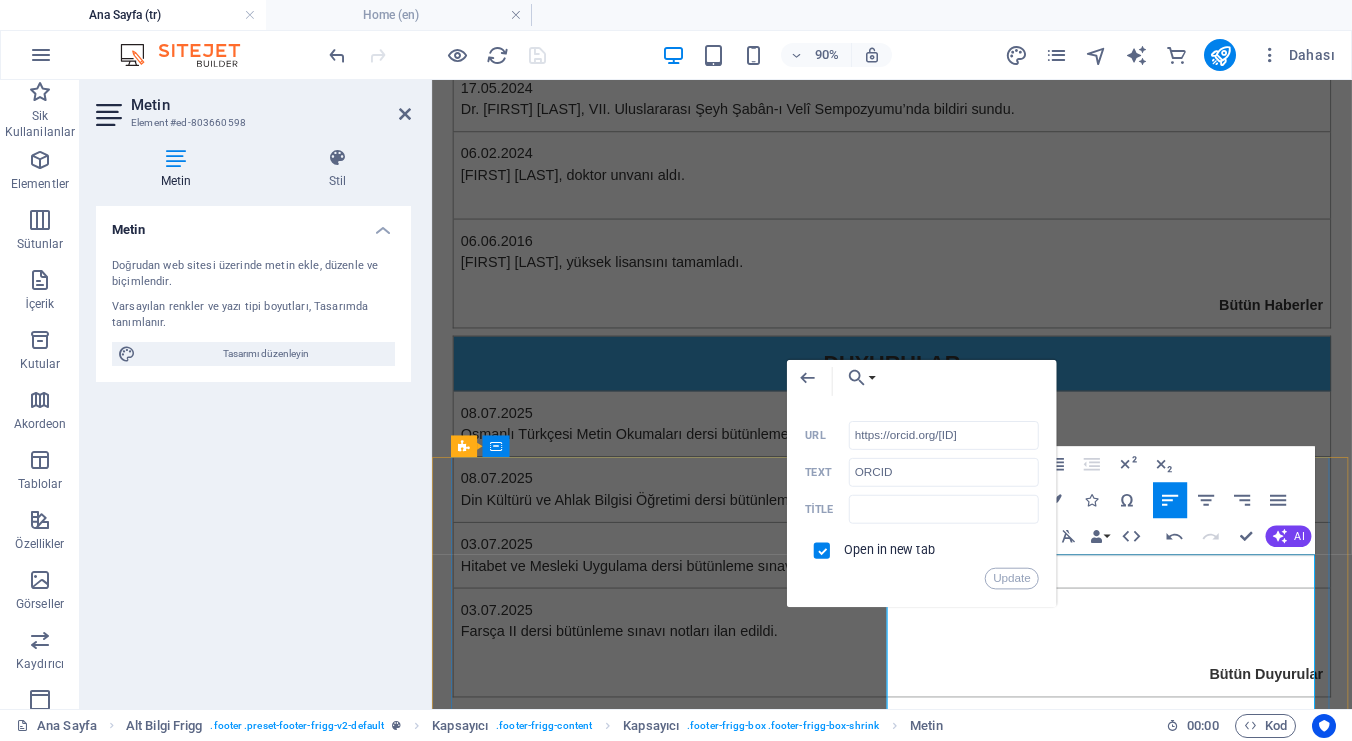scroll, scrollTop: 807, scrollLeft: 0, axis: vertical 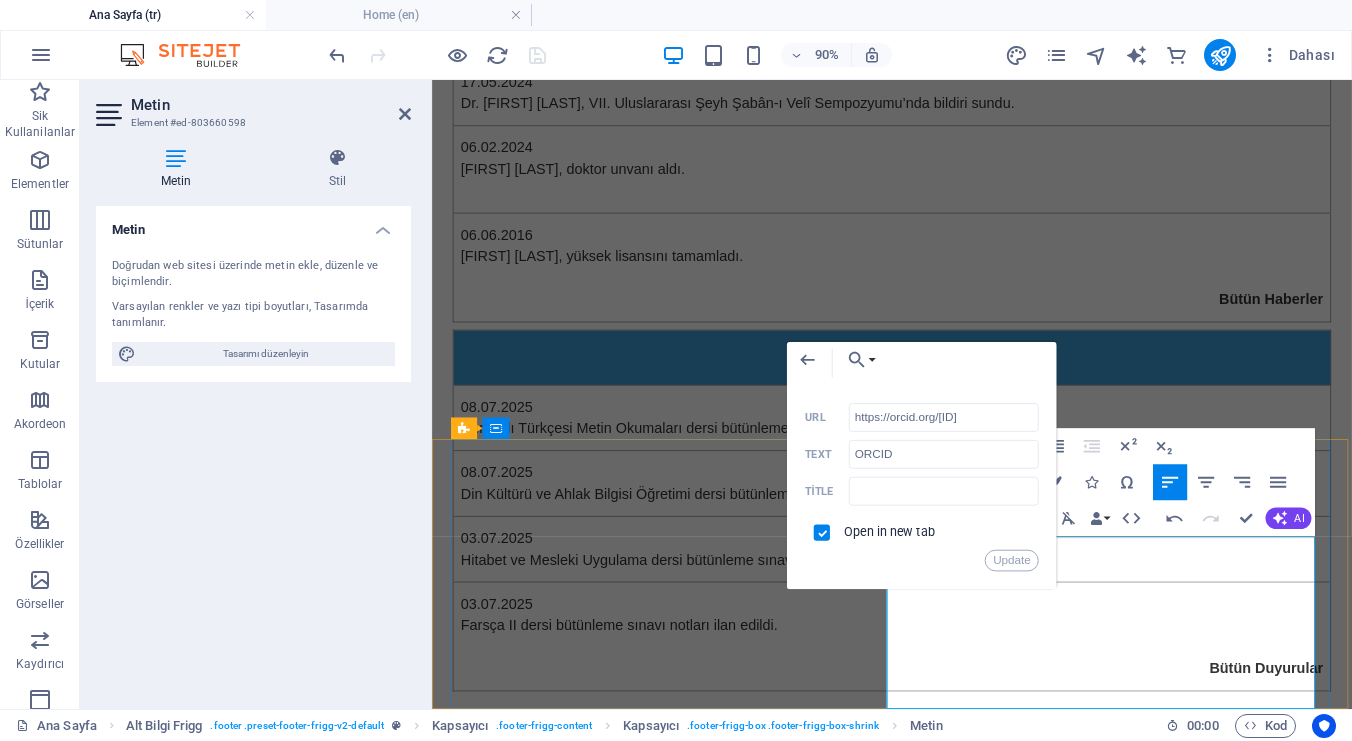 click on "ResearchGate" at bounding box center [499, 2635] 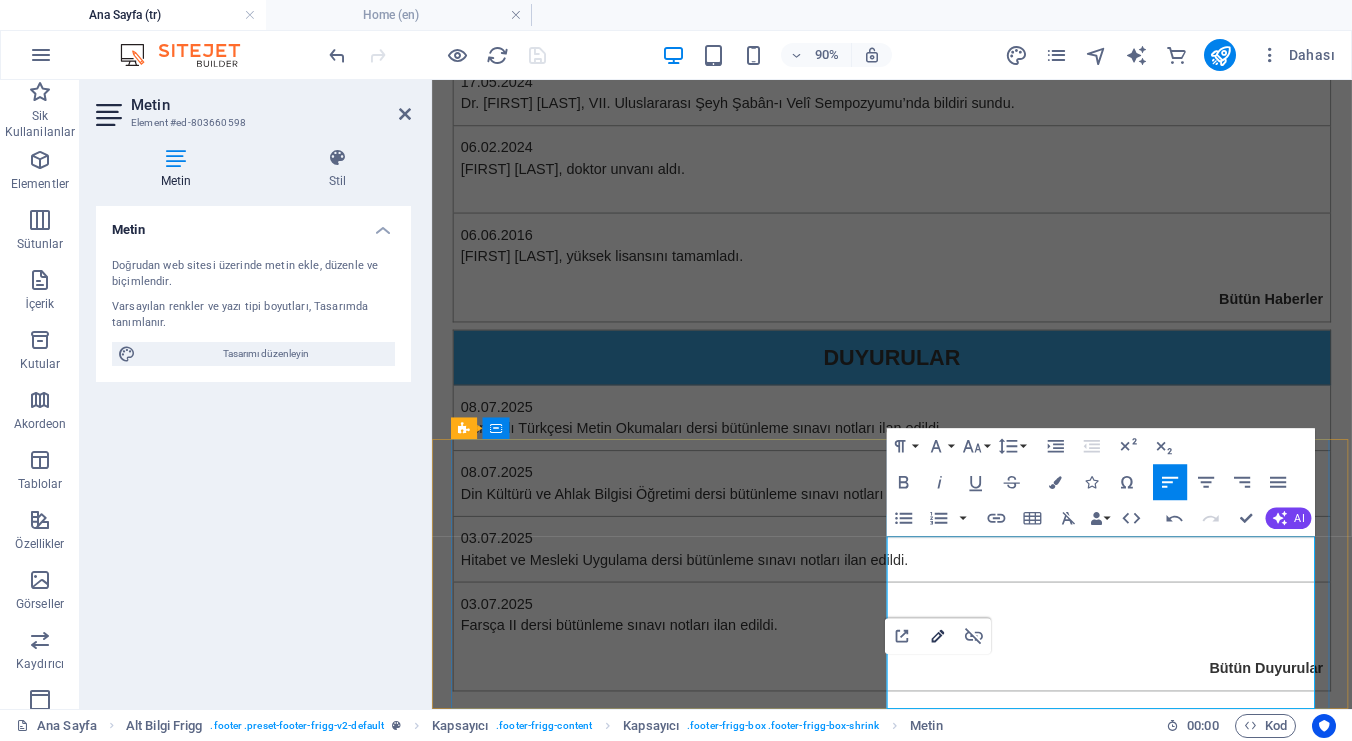 type on "https://www.researchgate.net/profile/[FIRST]-[LAST]-2" 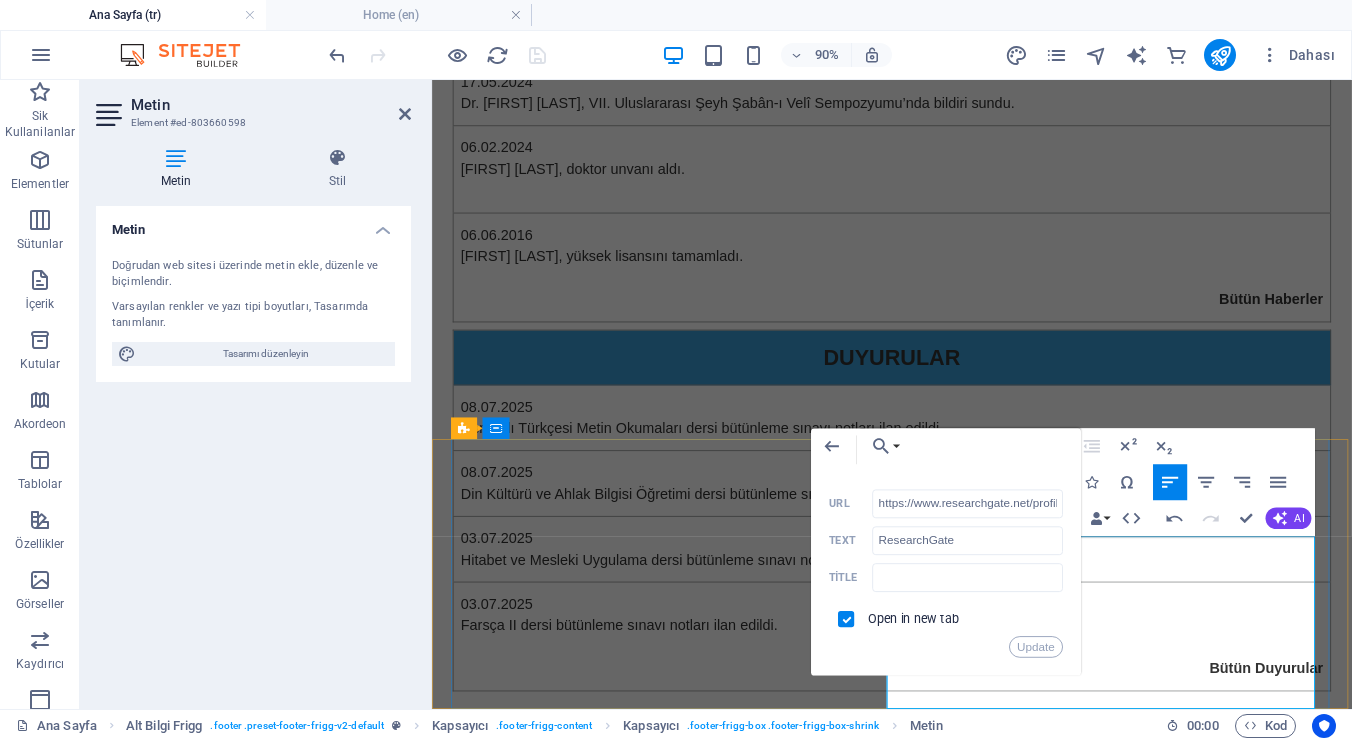 click at bounding box center (920, 2660) 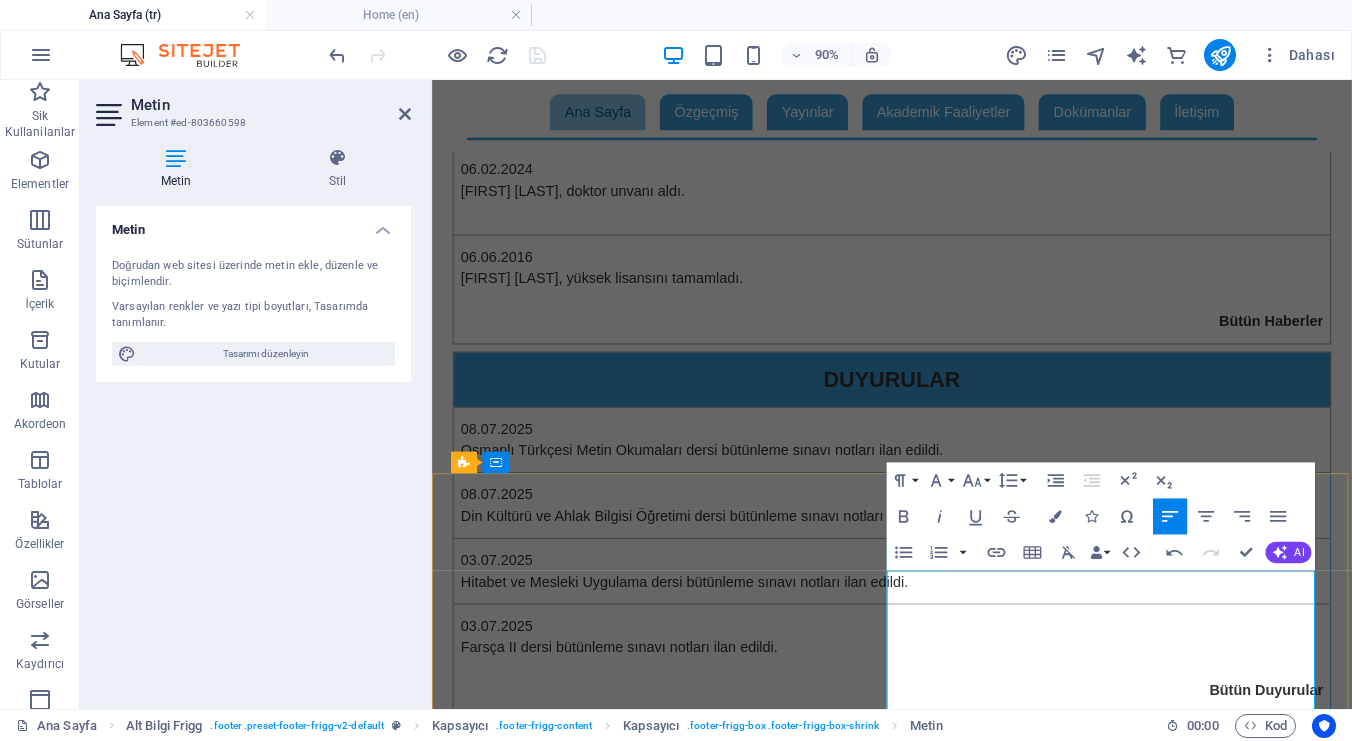 scroll, scrollTop: 769, scrollLeft: 0, axis: vertical 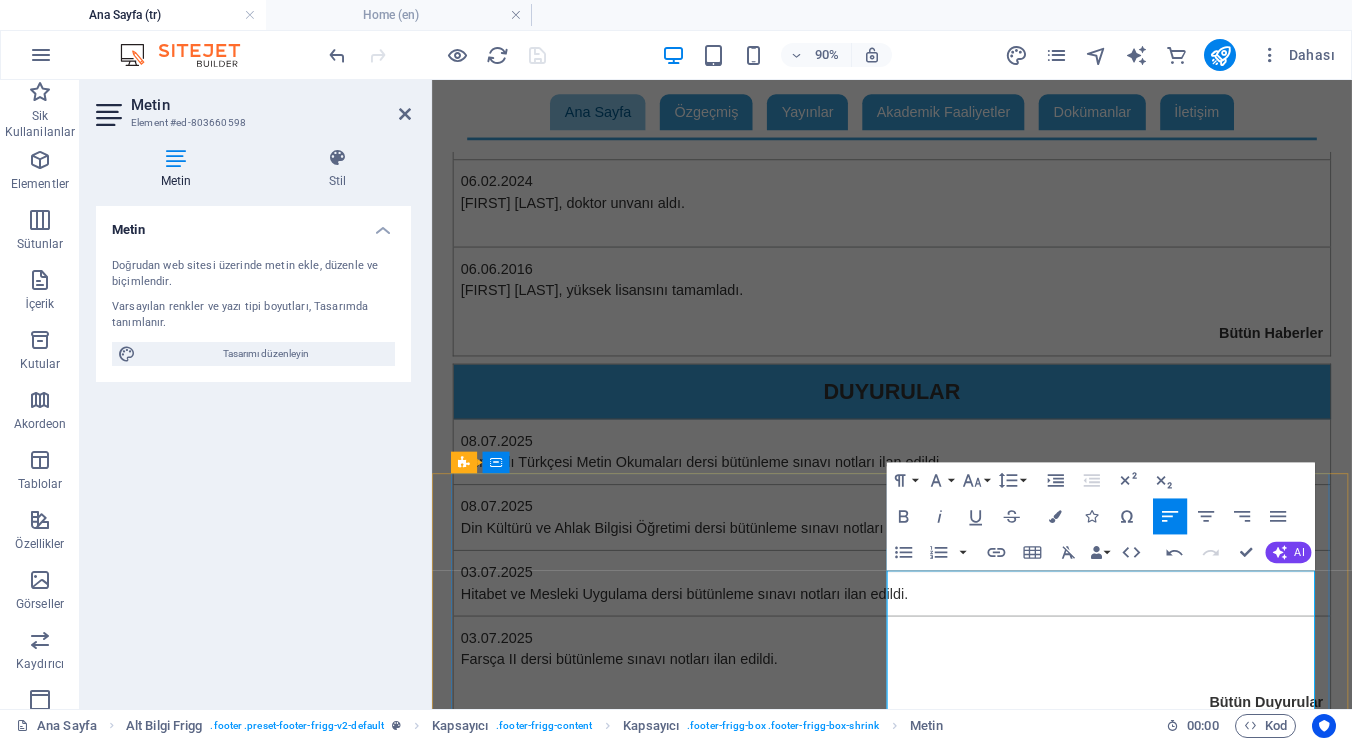 click on "YÖK Akademi" at bounding box center [920, 2530] 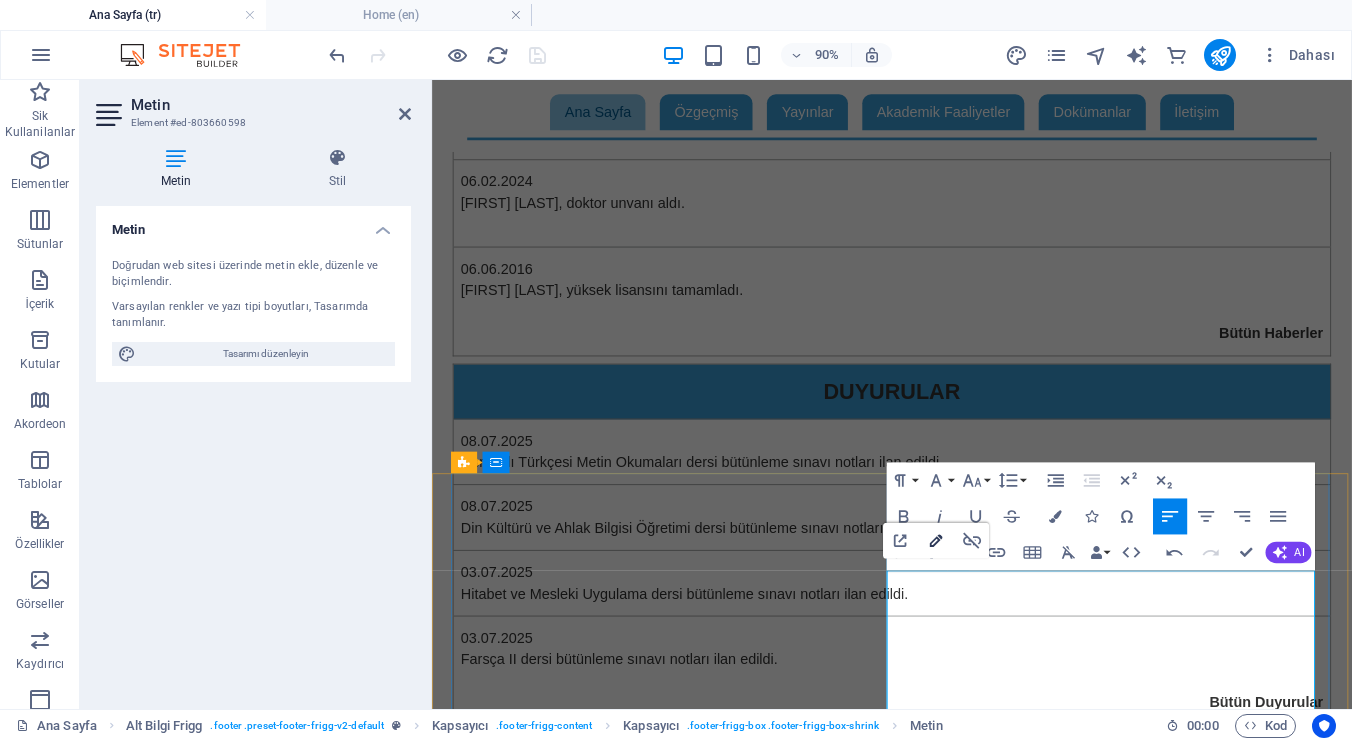type on "https://akademik.yok.gov.tr/AkademikArama/view/viewAuthor.jsp" 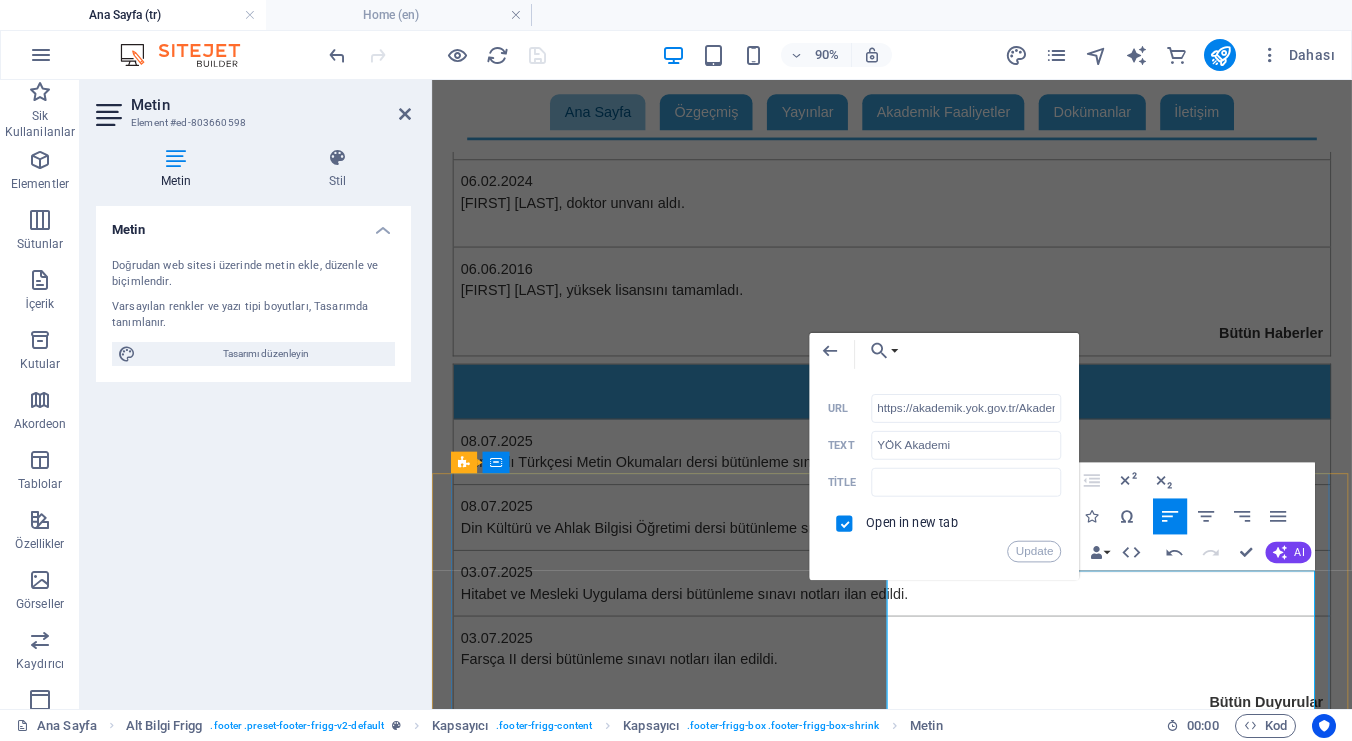 click on "DergiPark" at bounding box center [483, 2601] 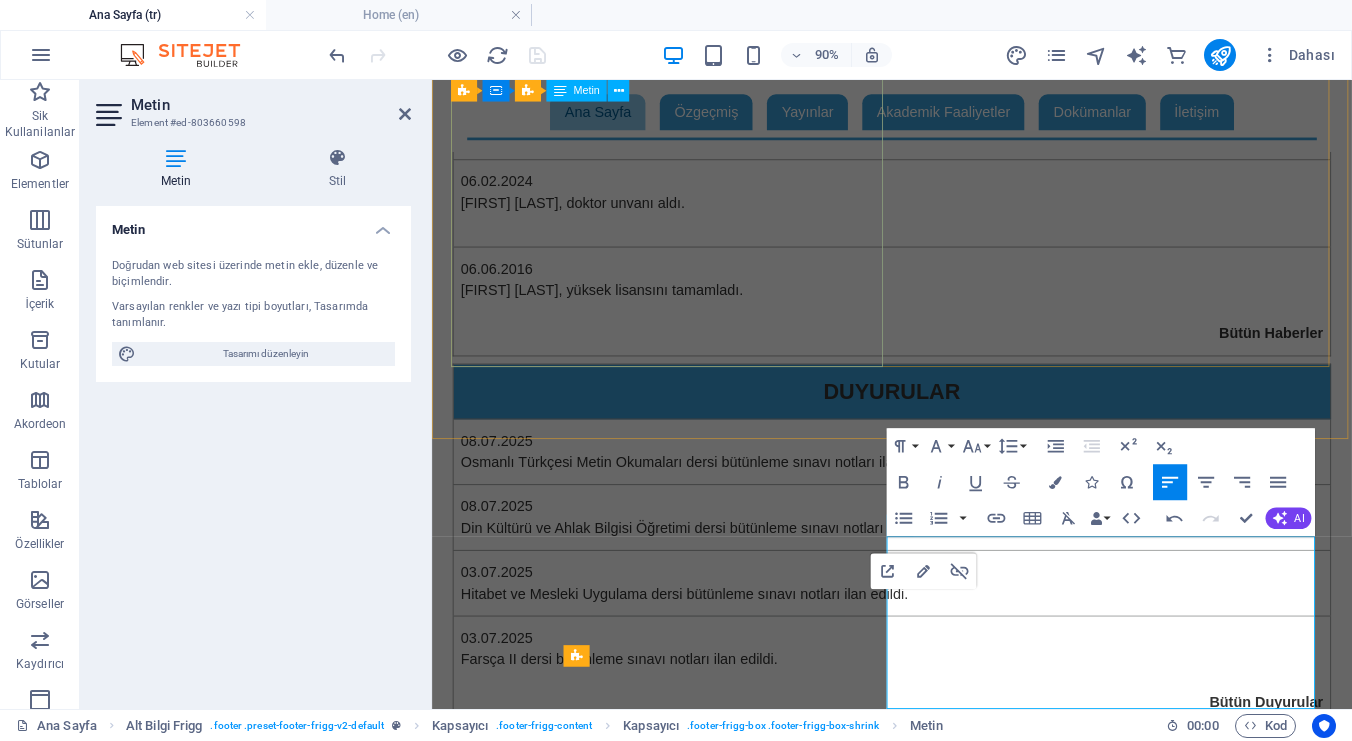 scroll, scrollTop: 807, scrollLeft: 0, axis: vertical 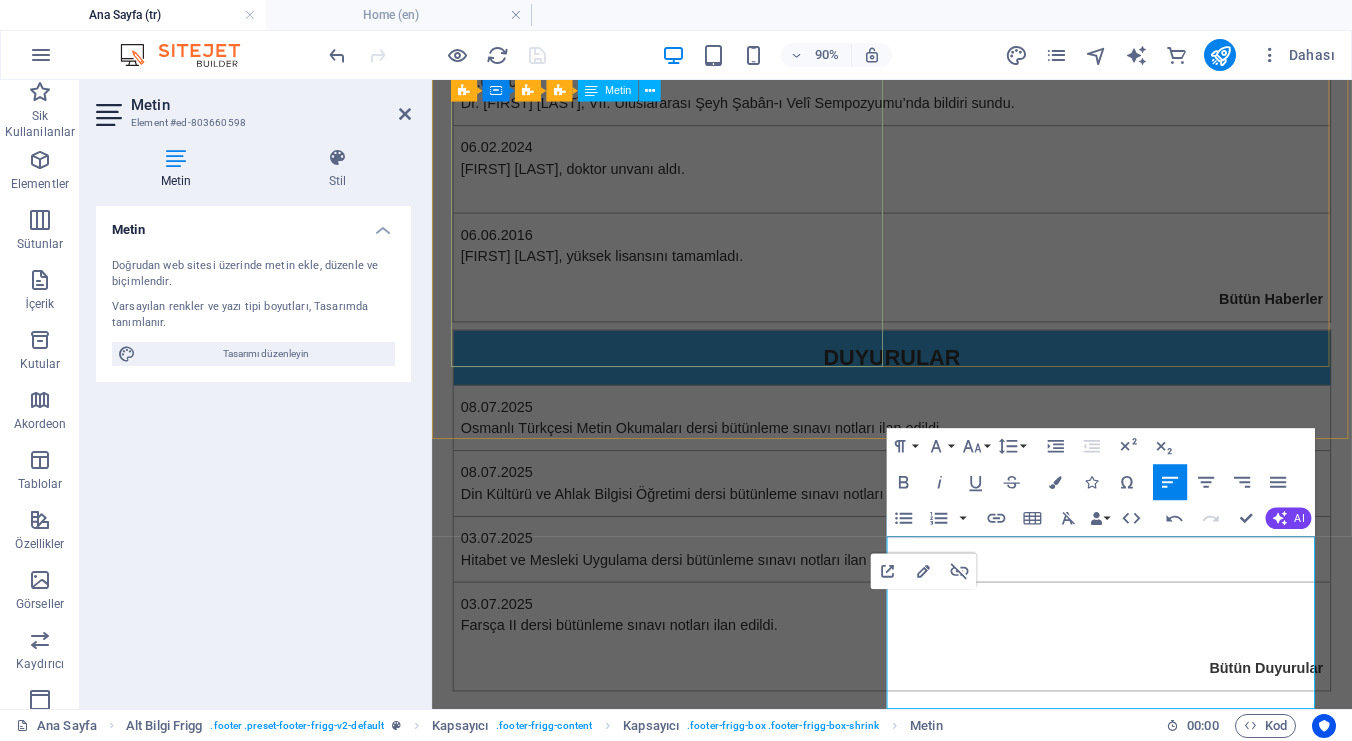 click on "HABERLER 21.11.2024 Dr. [FIRST] [LAST], BATIKAF 2024 Hazırlık Çalıştayına katıldı. 17.05.2024 Dr. [FIRST] [LAST], VII. Uluslararası Şeyh Şaʿbân-ı Velî Sempozyumu’nda bildiri sundu. 06.02.2024 [FIRST] [LAST], doktor unvanı aldı. 06.06.2016 [FIRST] [LAST], yüksek lisansını tamamladı. Bütün Haberler" at bounding box center [943, 136] 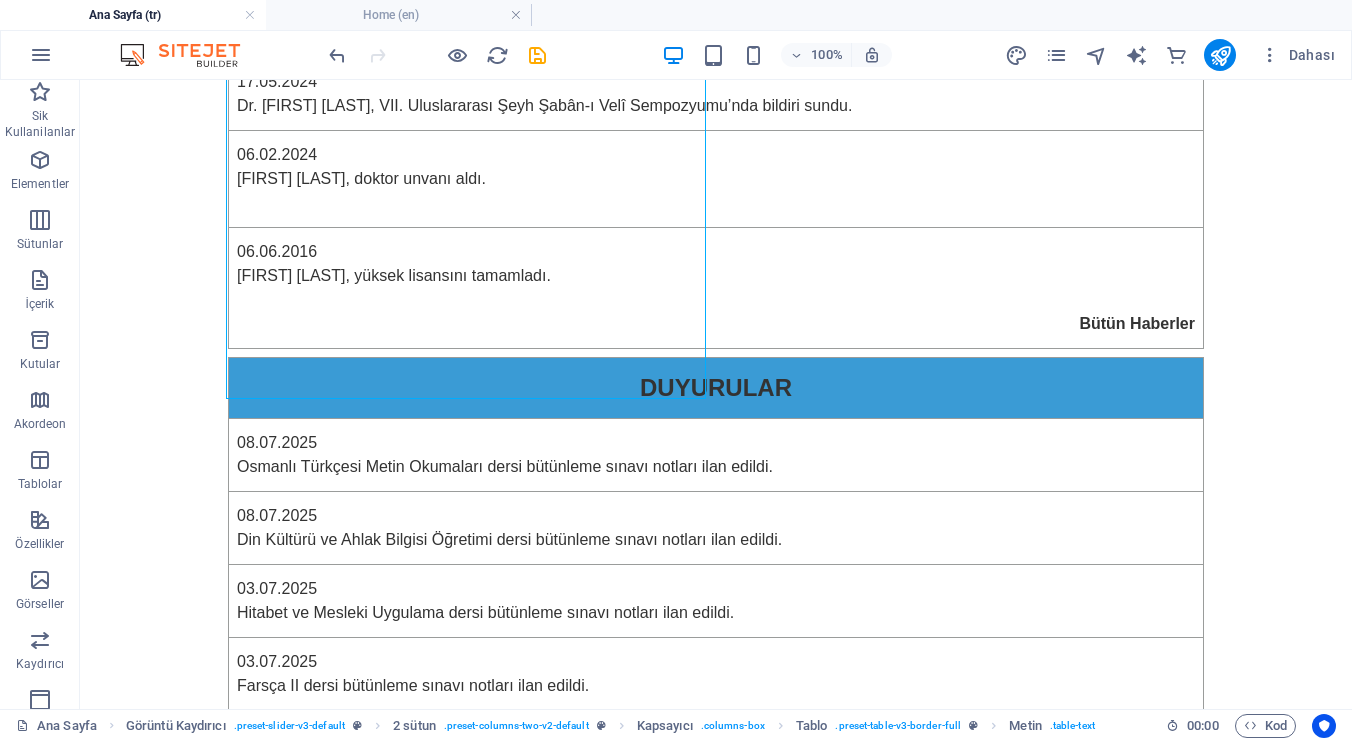 click at bounding box center (537, 55) 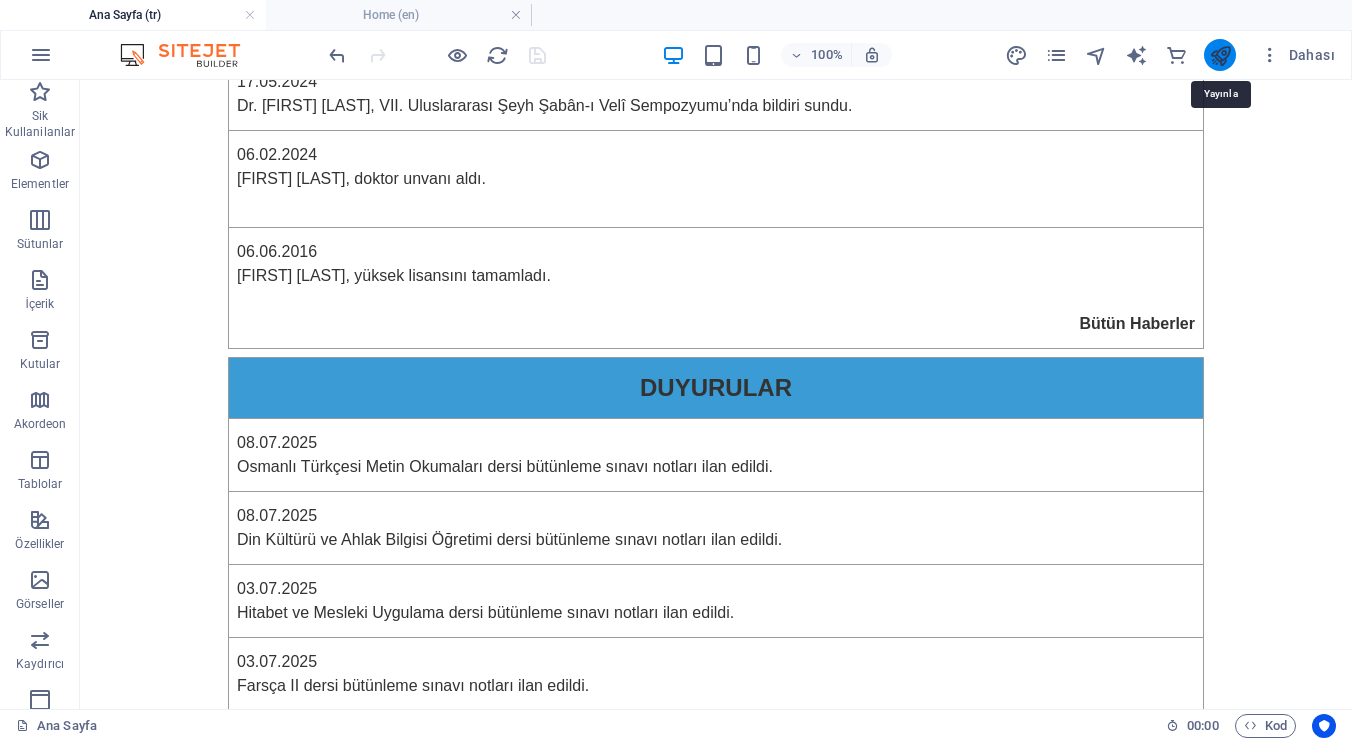click at bounding box center [1220, 55] 